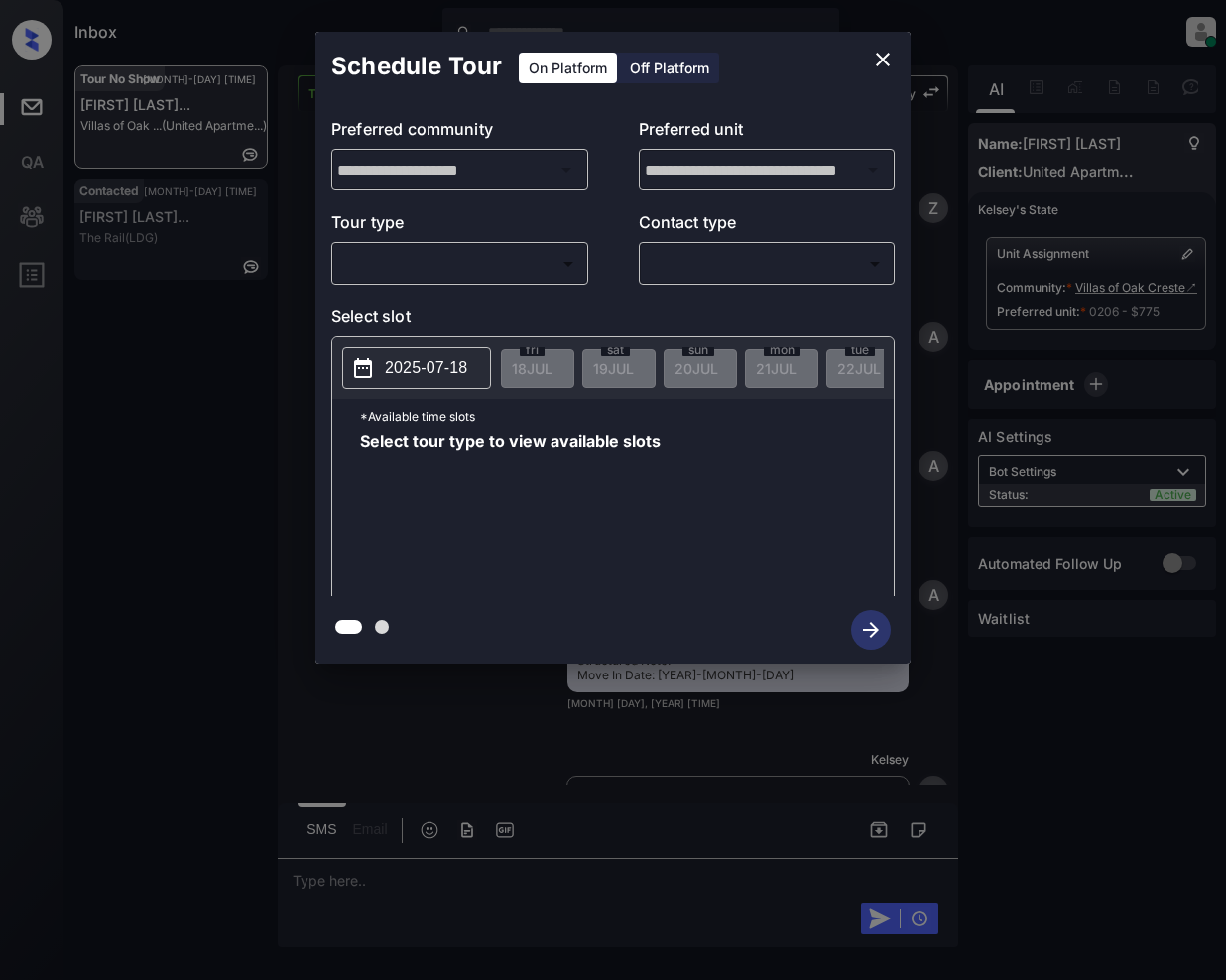 scroll, scrollTop: 0, scrollLeft: 0, axis: both 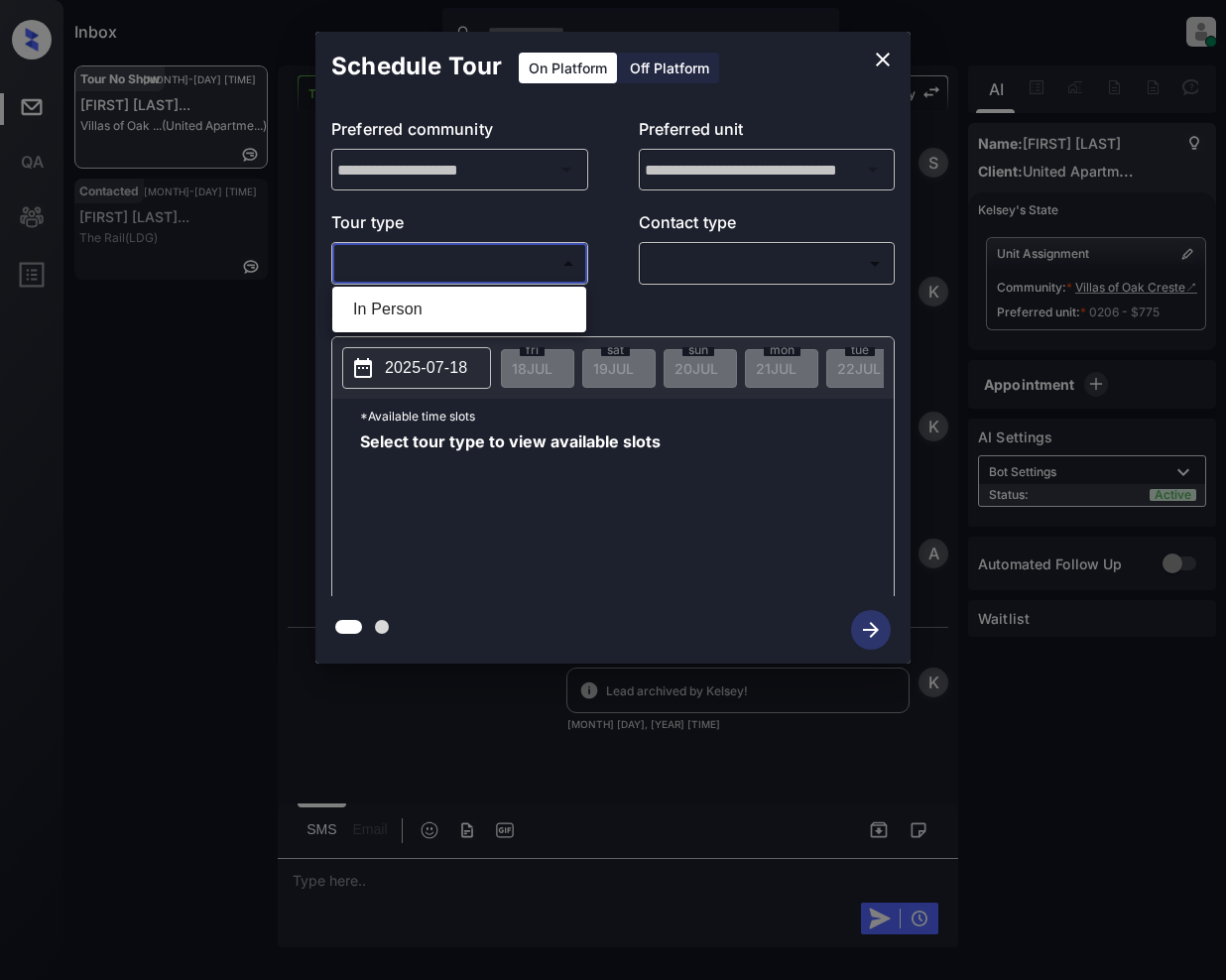 click on "Inbox Jeramie Castro Online Set yourself   offline Set yourself   on break Profile Switch to  light  mode Sign out Tour No Show Jul-18 11:28 am   Carolina Marti... Villas of Oak ...  (United Apartme...) Contacted Jul-18 11:26 am   Janabeth Zayag... The Rail  (LDG) Tour No Show Lost Lead Sentiment: Angry Upon sliding the acknowledgement:  Lead will move to lost stage. * ​ SMS and call option will be set to opt out. AFM will be turned off for the lead. Kelsey New Message Zuma Lead transferred to leasing agent: kelsey Jul 16, 2025 08:36 pm  Sync'd w  knock Z New Message Agent Lead created via webhook in Inbound stage. Jul 16, 2025 08:36 pm A New Message Agent AFM Request sent to Kelsey. Jul 16, 2025 08:36 pm A New Message Agent Notes Note: Structured Note:
Move In Date: 2025-10-20
Jul 16, 2025 08:36 pm A New Message Kelsey Lead Details Updated
Move In Date:  20-10-2025
Jul 16, 2025 08:36 pm K New Message Kelsey Jul 16, 2025 08:37 pm   | SmarterAFMV2Sms  Sync'd w  knock K New Message Kelsey K New Message" at bounding box center (613, 490) 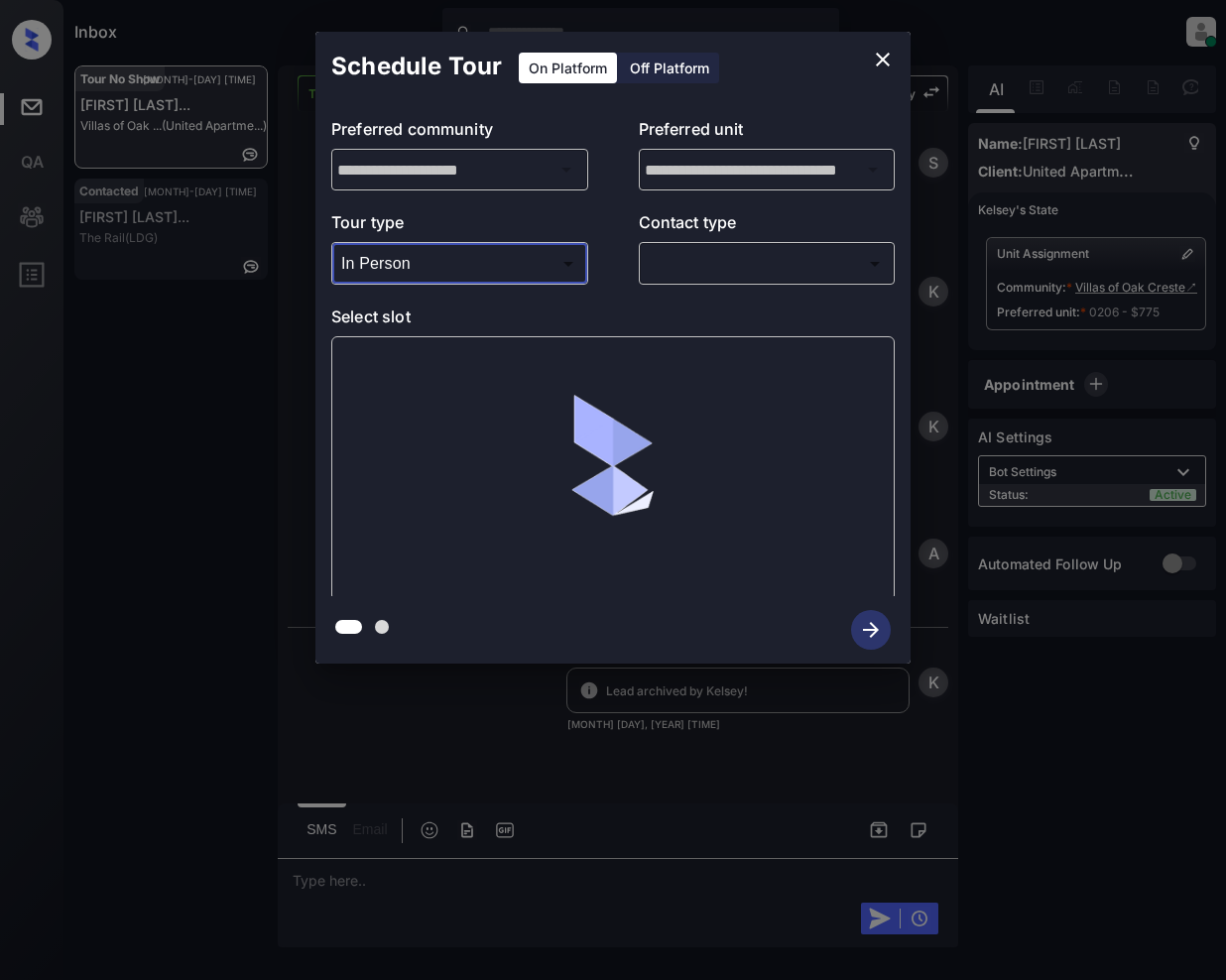 click on "Inbox Jeramie Castro Online Set yourself   offline Set yourself   on break Profile Switch to  light  mode Sign out Tour No Show Jul-18 11:28 am   Carolina Marti... Villas of Oak ...  (United Apartme...) Contacted Jul-18 11:26 am   Janabeth Zayag... The Rail  (LDG) Tour No Show Lost Lead Sentiment: Angry Upon sliding the acknowledgement:  Lead will move to lost stage. * ​ SMS and call option will be set to opt out. AFM will be turned off for the lead. Kelsey New Message Zuma Lead transferred to leasing agent: kelsey Jul 16, 2025 08:36 pm  Sync'd w  knock Z New Message Agent Lead created via webhook in Inbound stage. Jul 16, 2025 08:36 pm A New Message Agent AFM Request sent to Kelsey. Jul 16, 2025 08:36 pm A New Message Agent Notes Note: Structured Note:
Move In Date: 2025-10-20
Jul 16, 2025 08:36 pm A New Message Kelsey Lead Details Updated
Move In Date:  20-10-2025
Jul 16, 2025 08:36 pm K New Message Kelsey Jul 16, 2025 08:37 pm   | SmarterAFMV2Sms  Sync'd w  knock K New Message Kelsey K New Message" at bounding box center (613, 490) 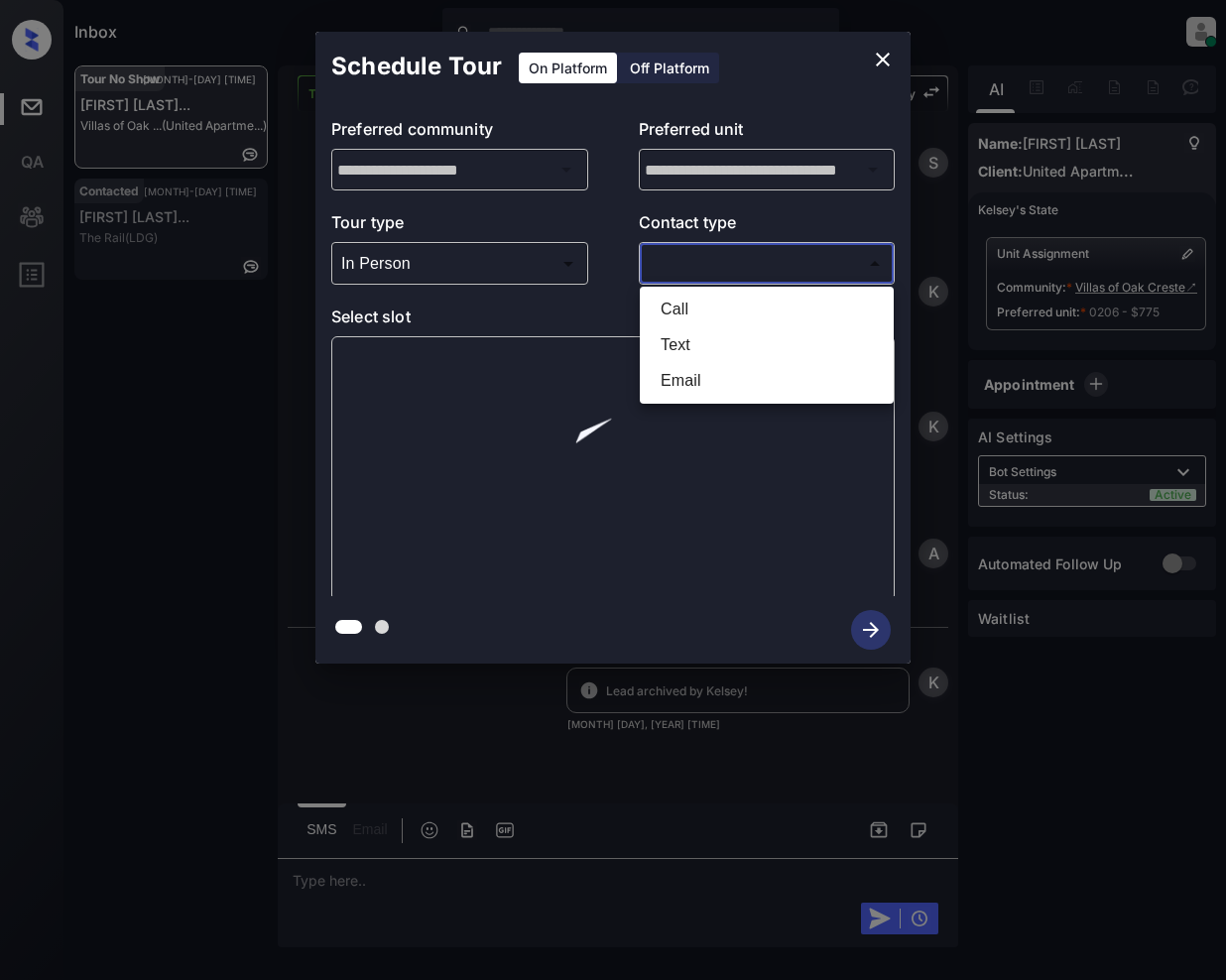 click on "Text" at bounding box center (767, 345) 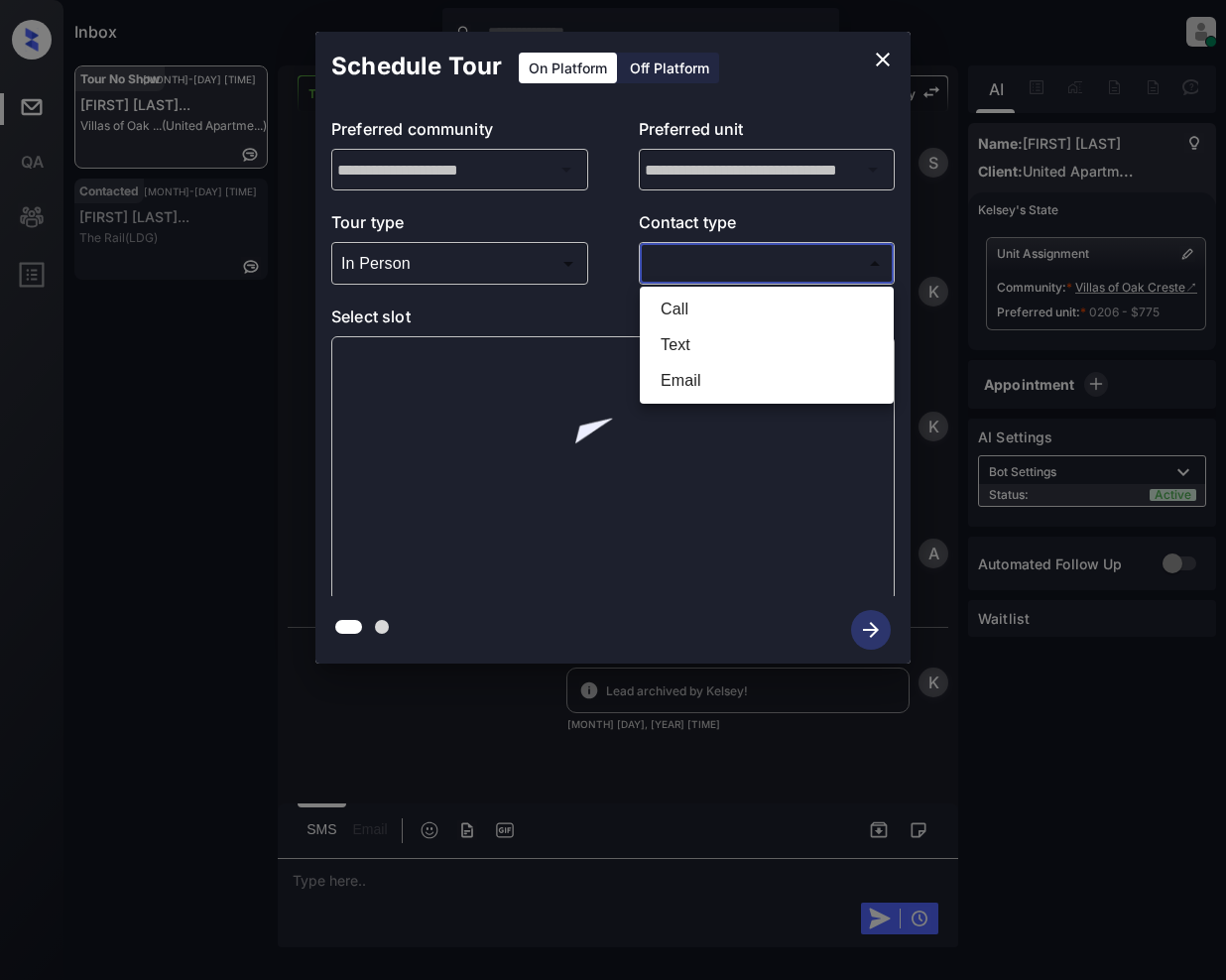 type on "****" 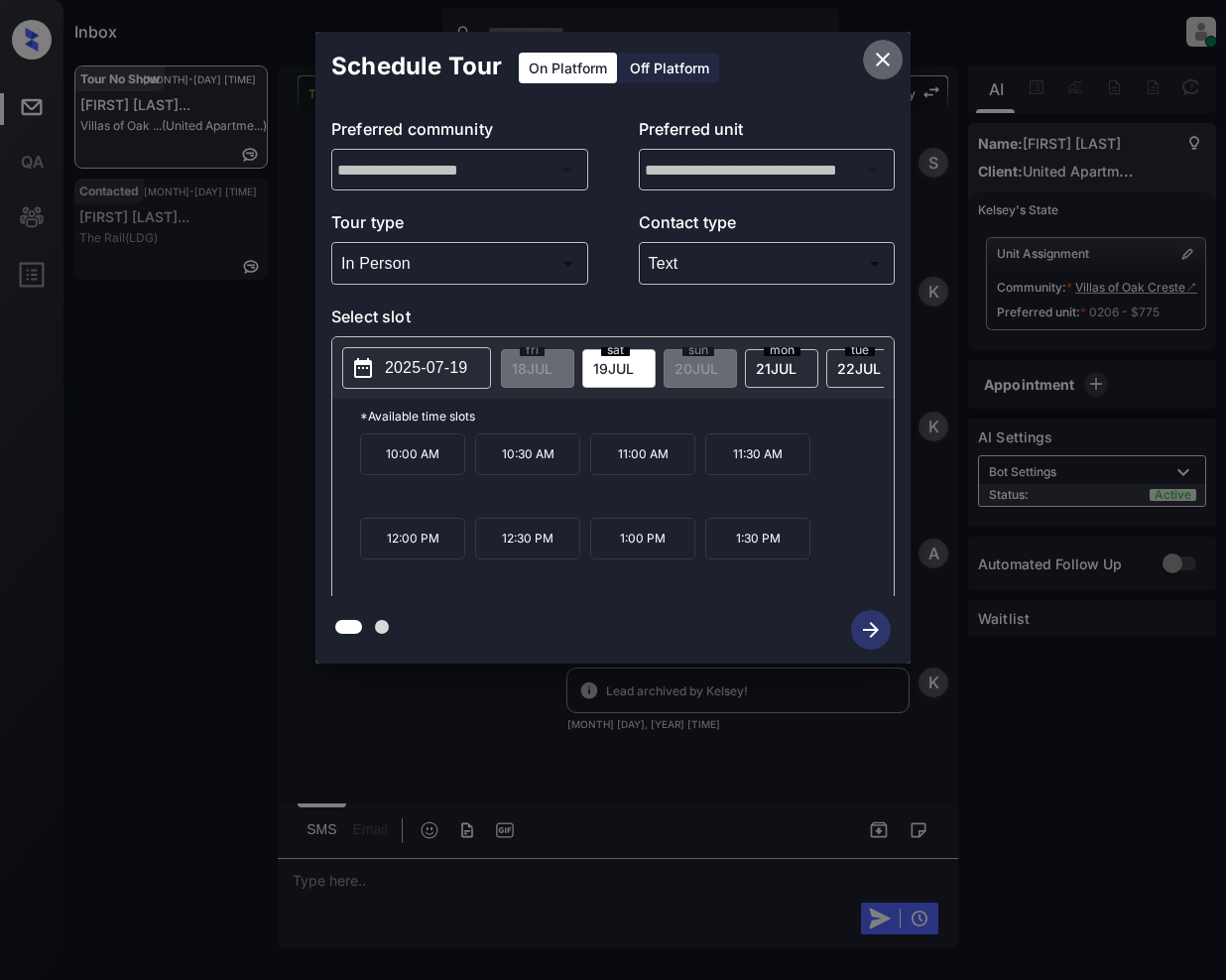 click at bounding box center (883, 60) 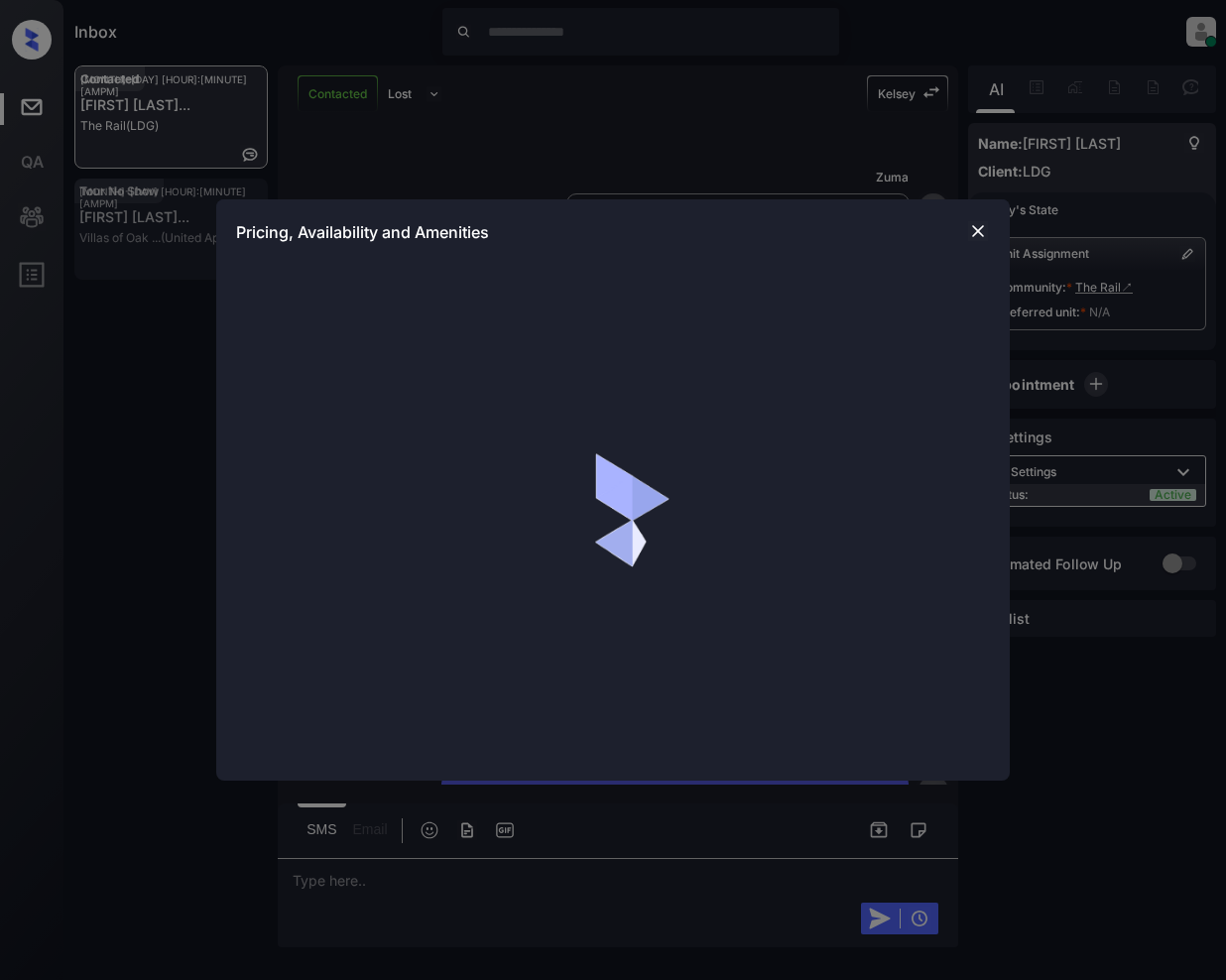scroll, scrollTop: 0, scrollLeft: 0, axis: both 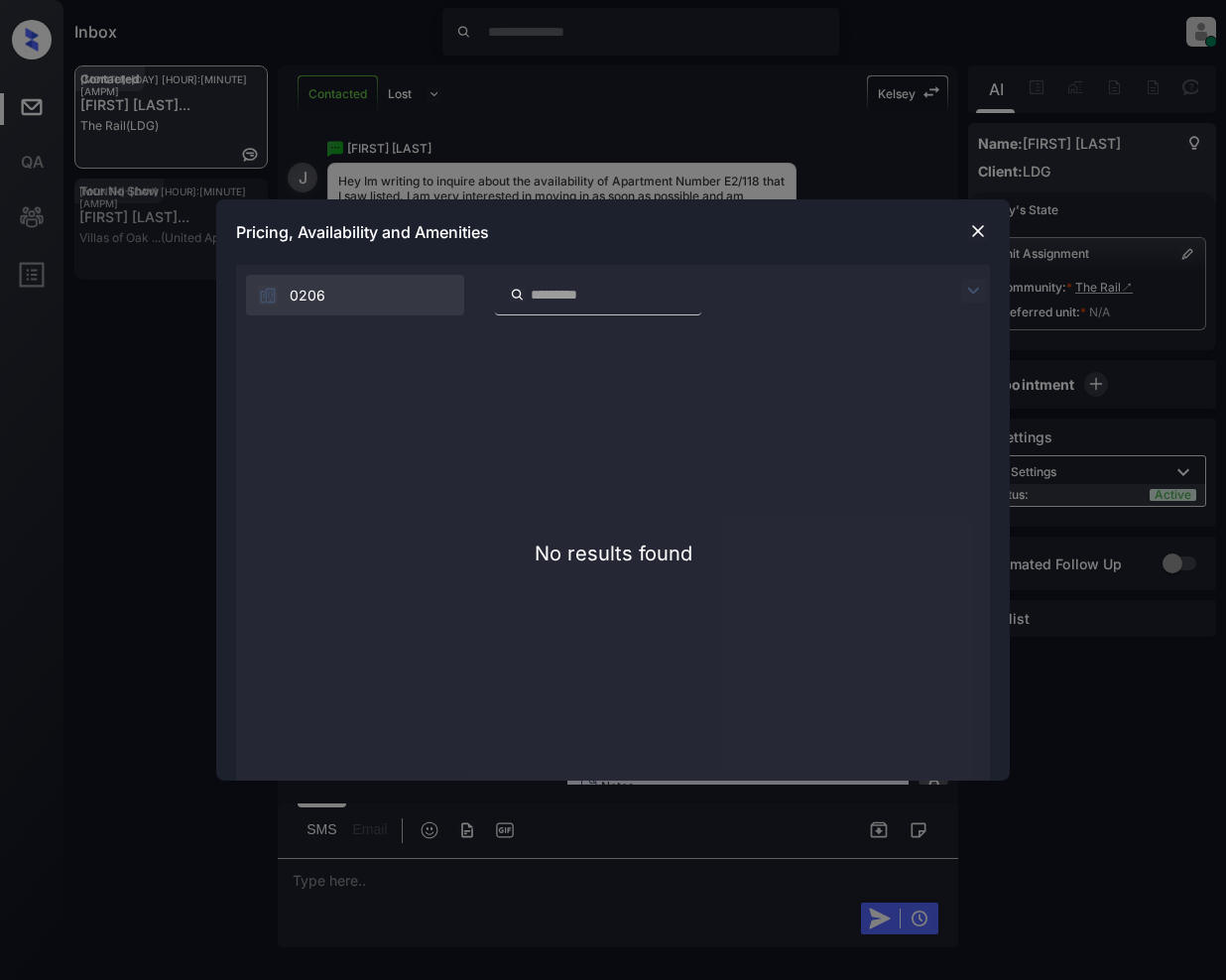 click at bounding box center (978, 231) 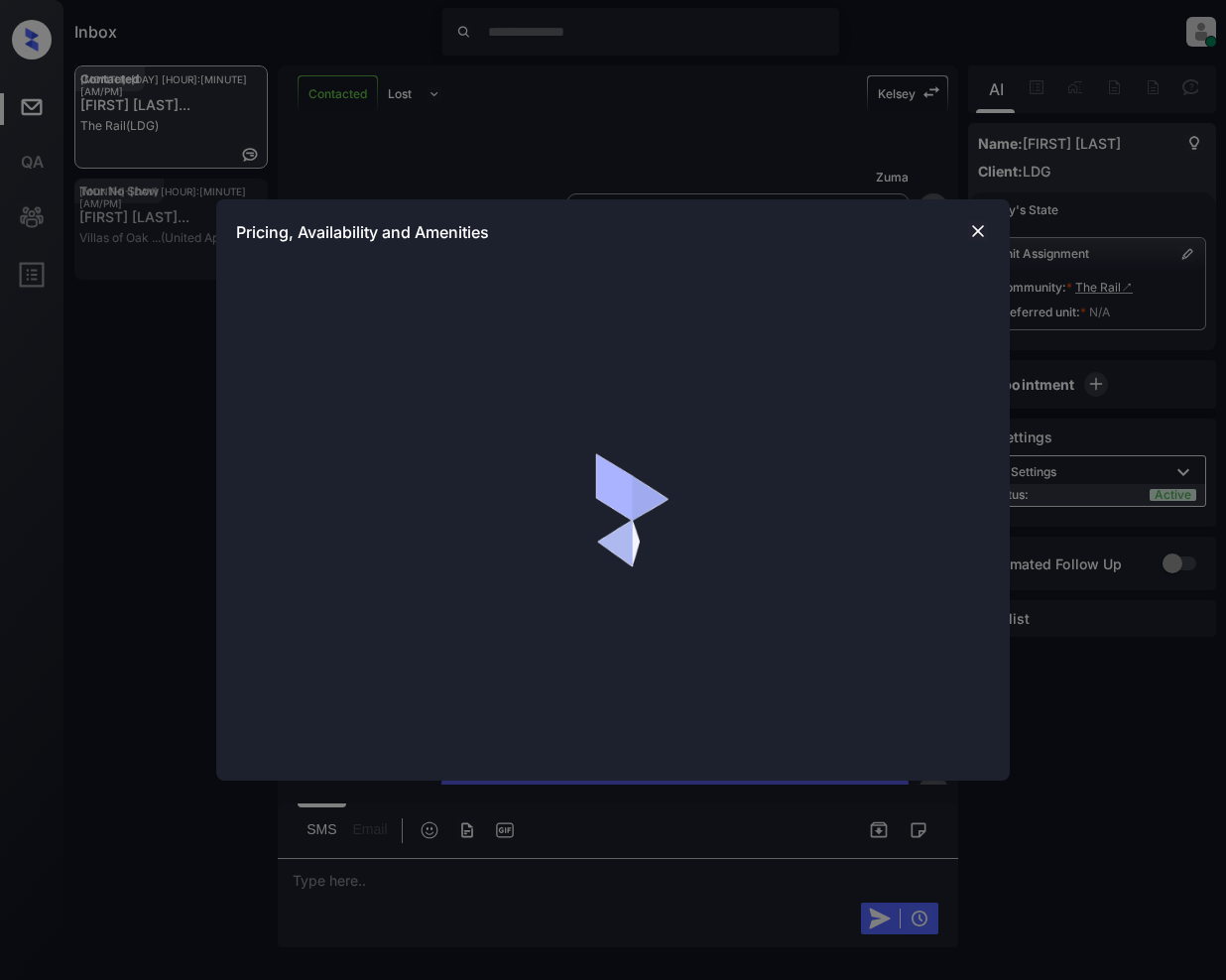 scroll, scrollTop: 0, scrollLeft: 0, axis: both 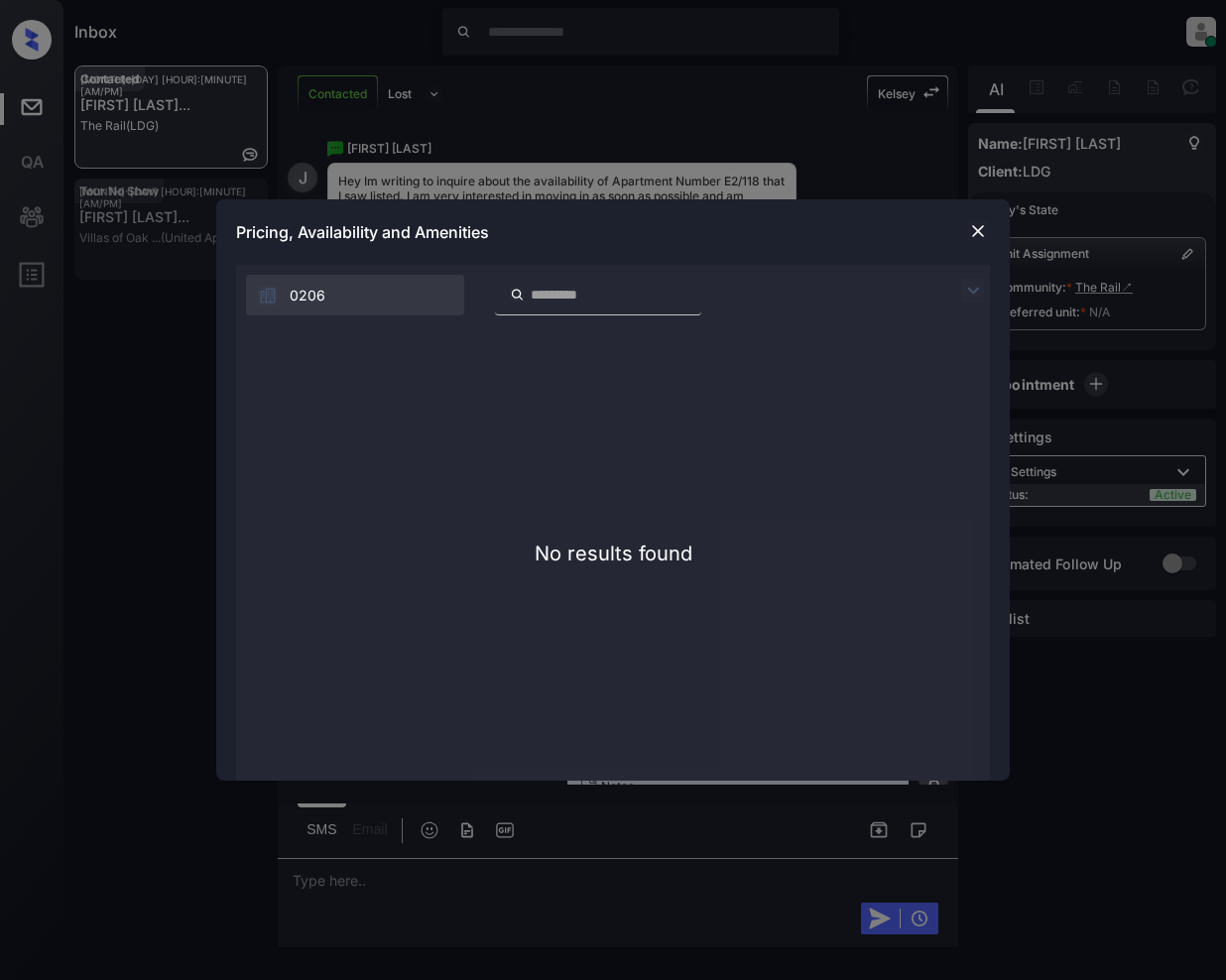 click at bounding box center (978, 231) 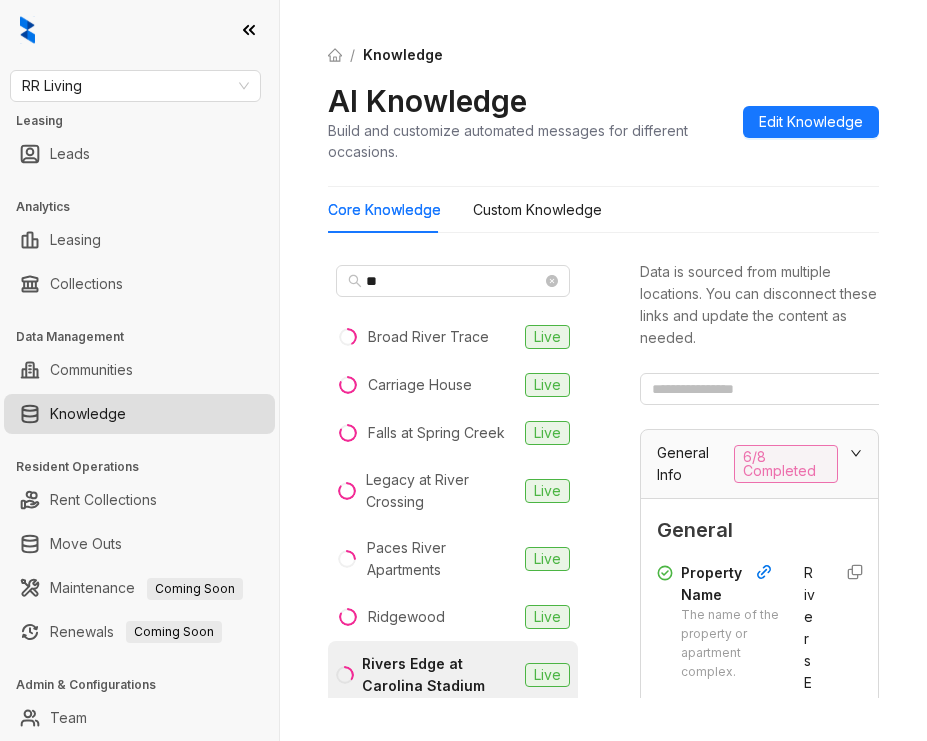 scroll, scrollTop: 0, scrollLeft: 0, axis: both 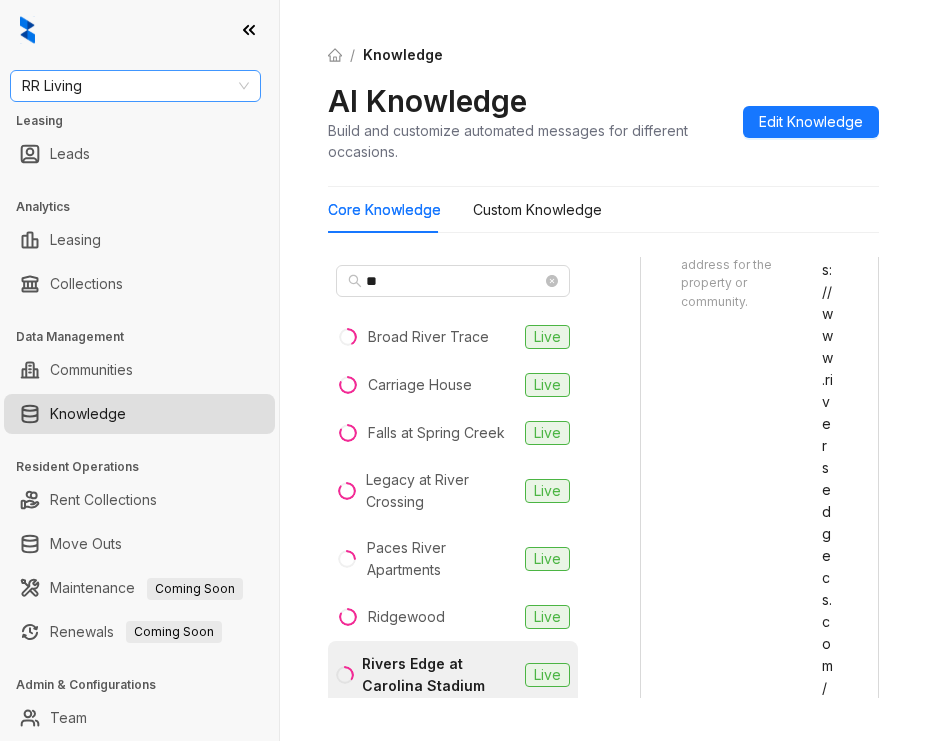 click on "RR Living" at bounding box center [135, 86] 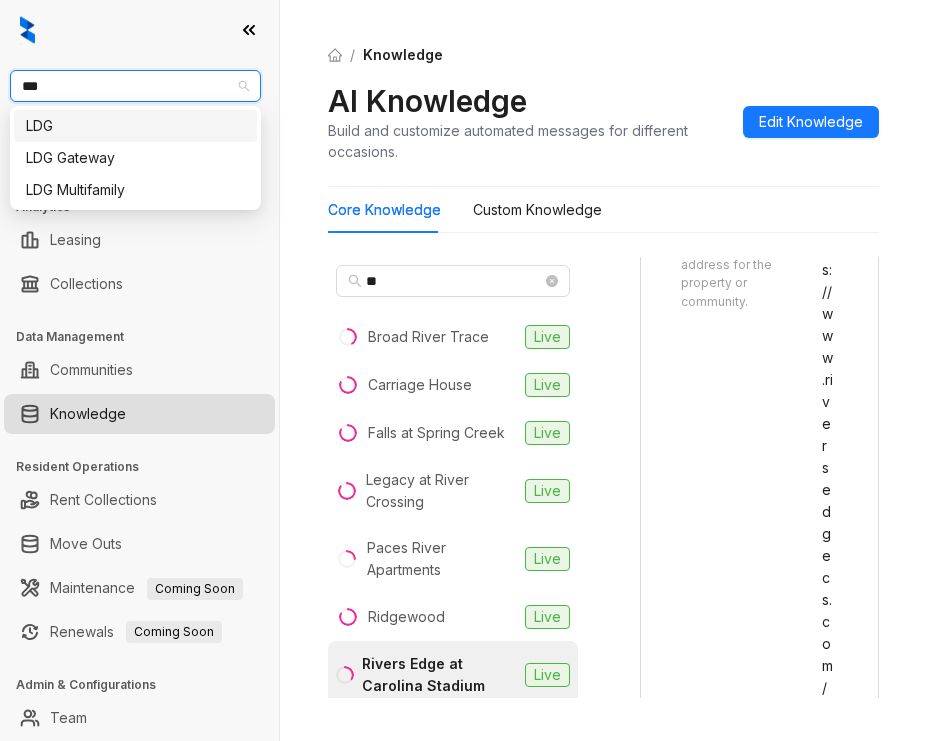 type on "***" 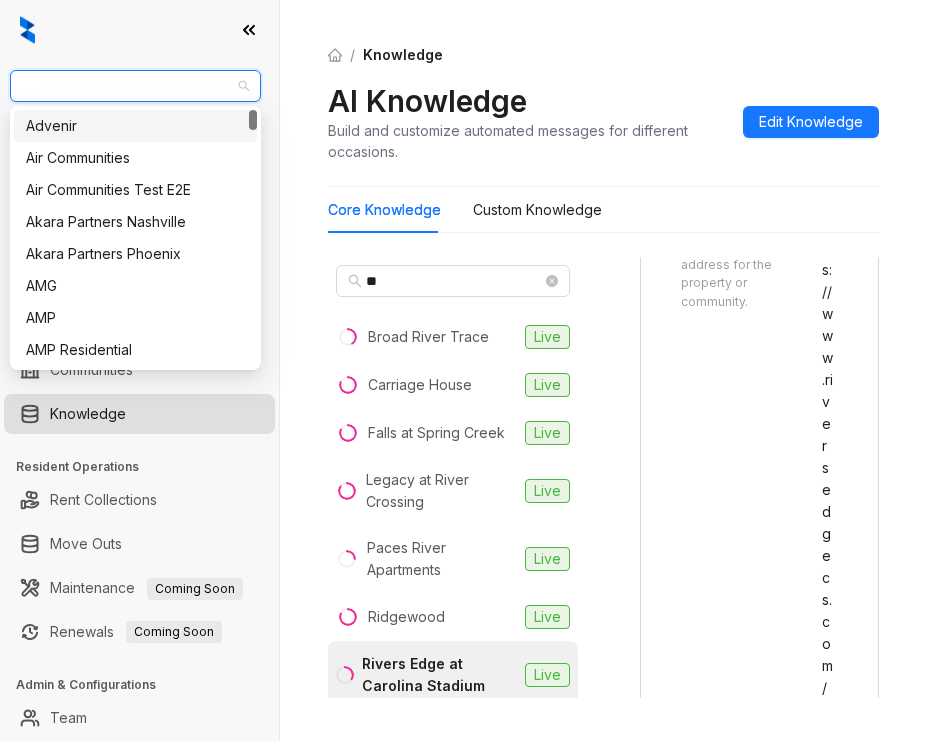 drag, startPoint x: 100, startPoint y: 92, endPoint x: -147, endPoint y: 80, distance: 247.29132 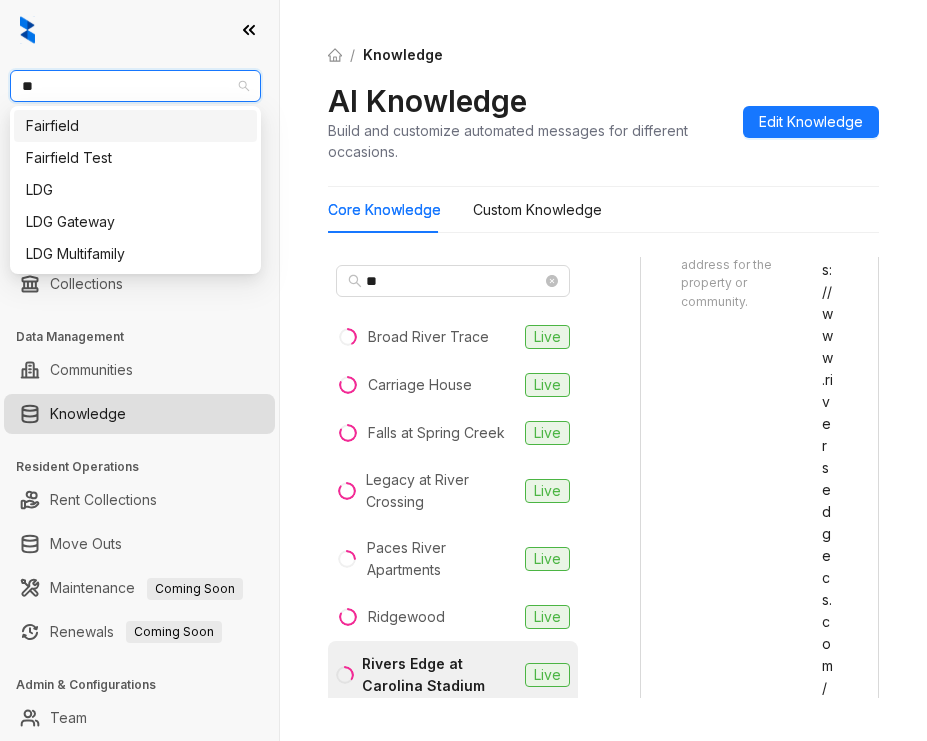type on "***" 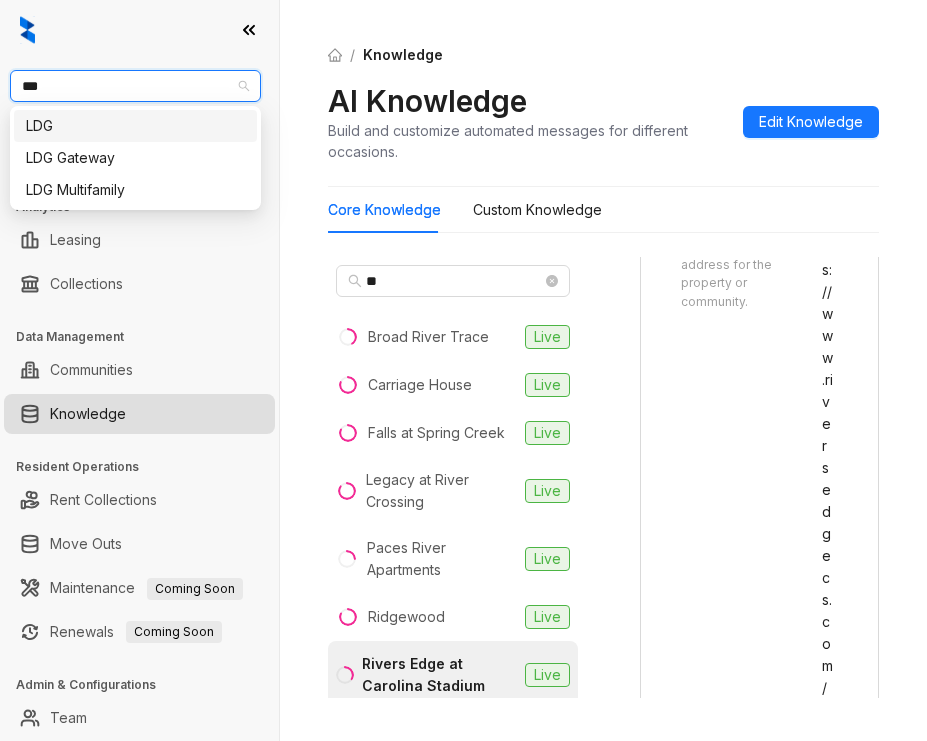 click on "LDG" at bounding box center (135, 126) 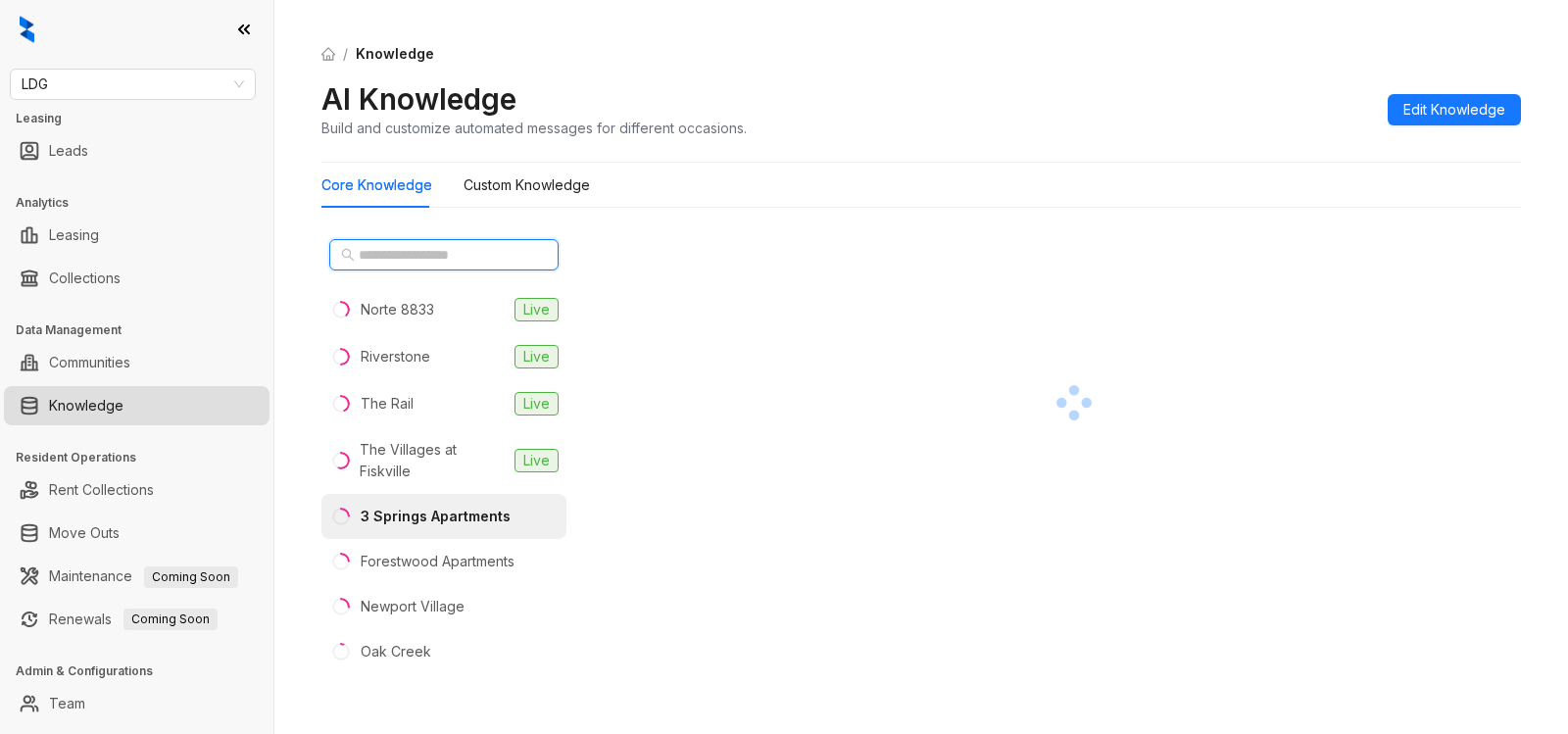 click at bounding box center (445, 255) 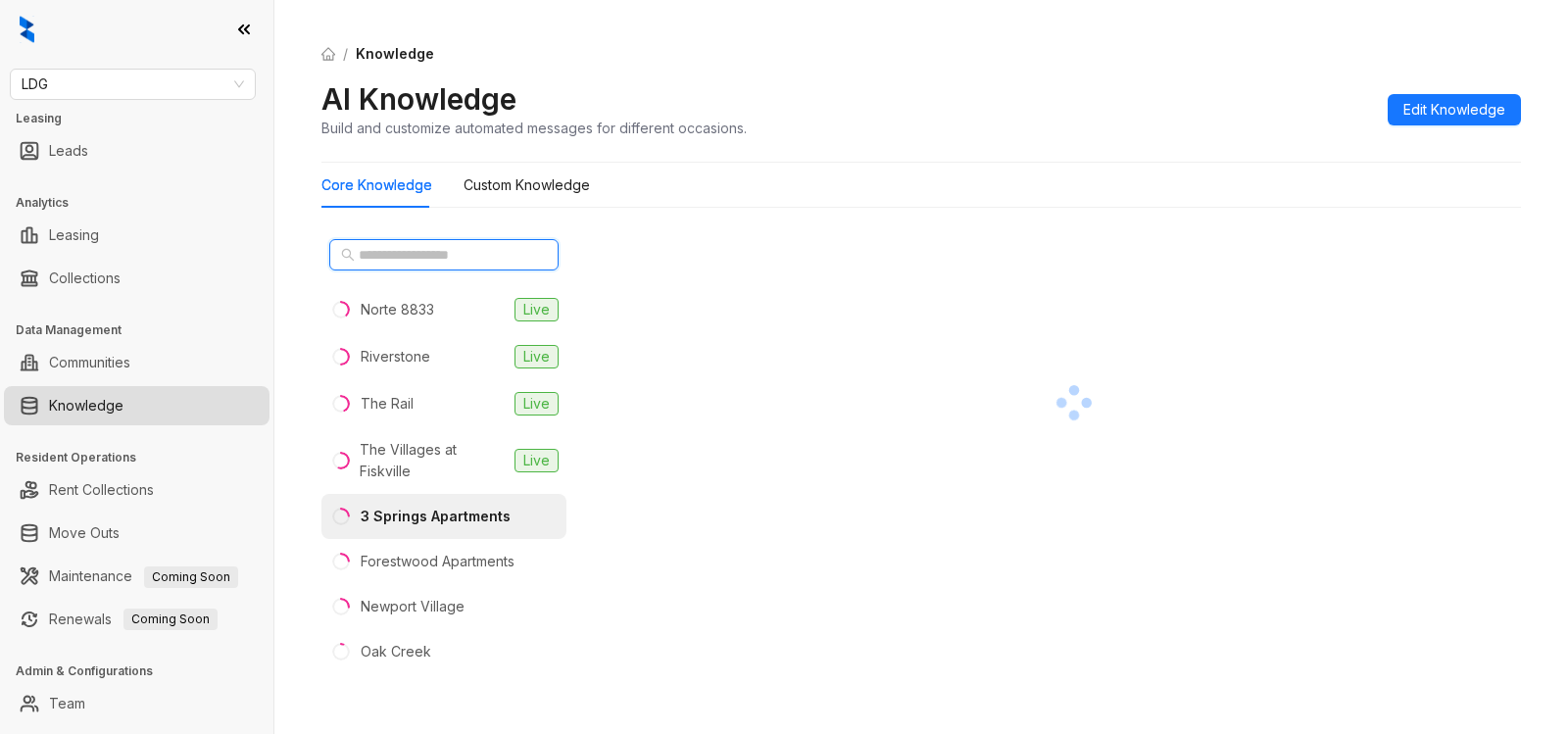 scroll, scrollTop: 0, scrollLeft: 0, axis: both 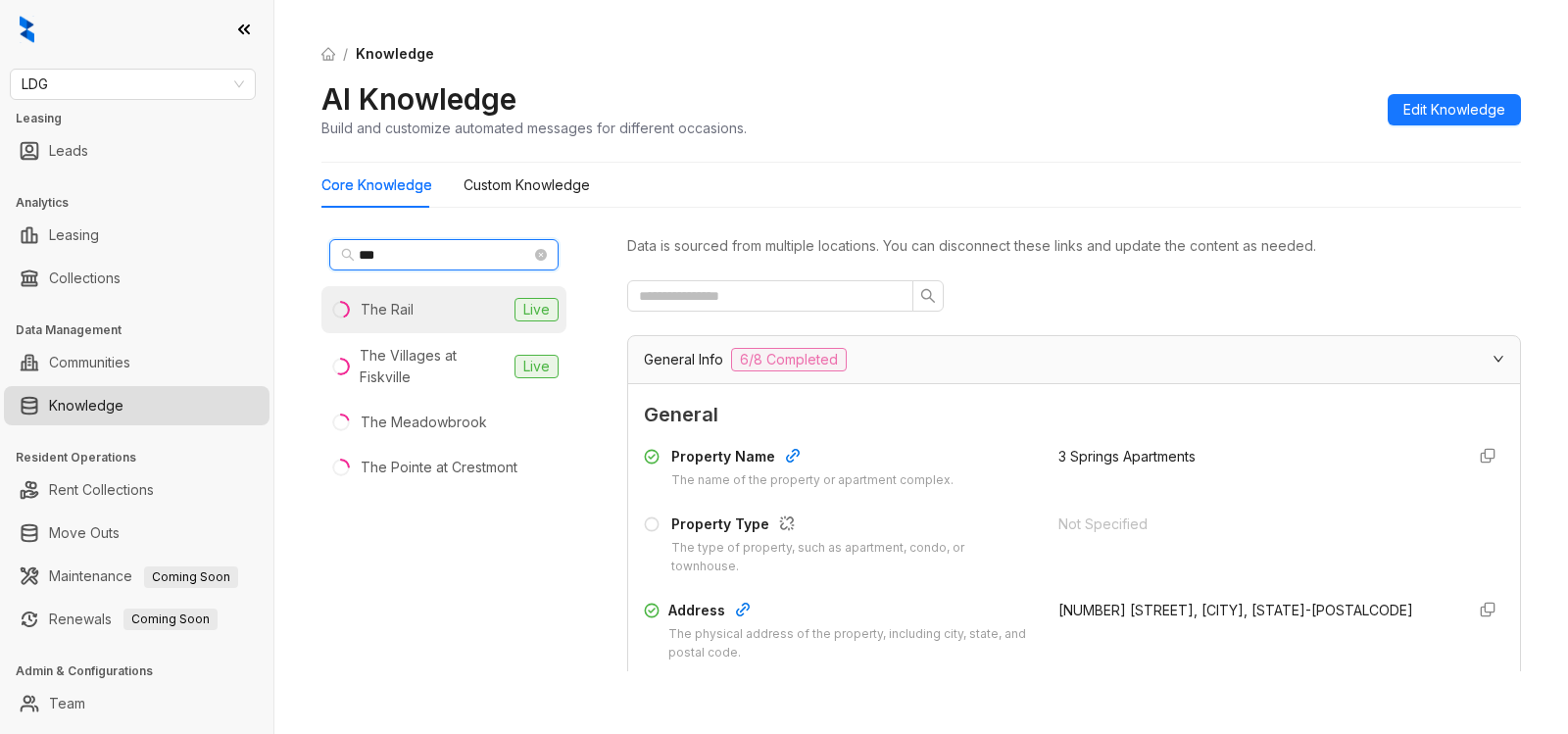 type on "***" 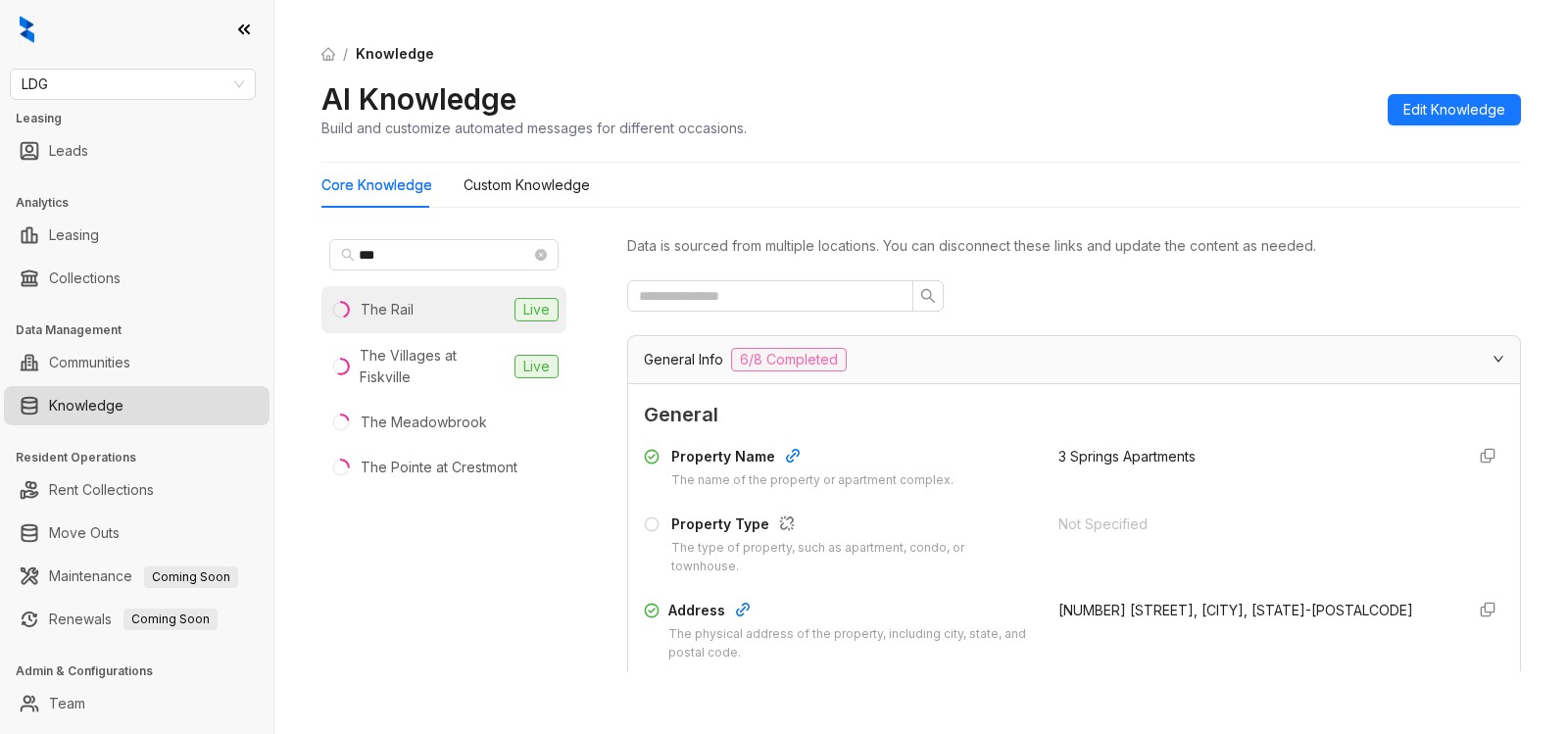 click on "The Rail" at bounding box center [387, 310] 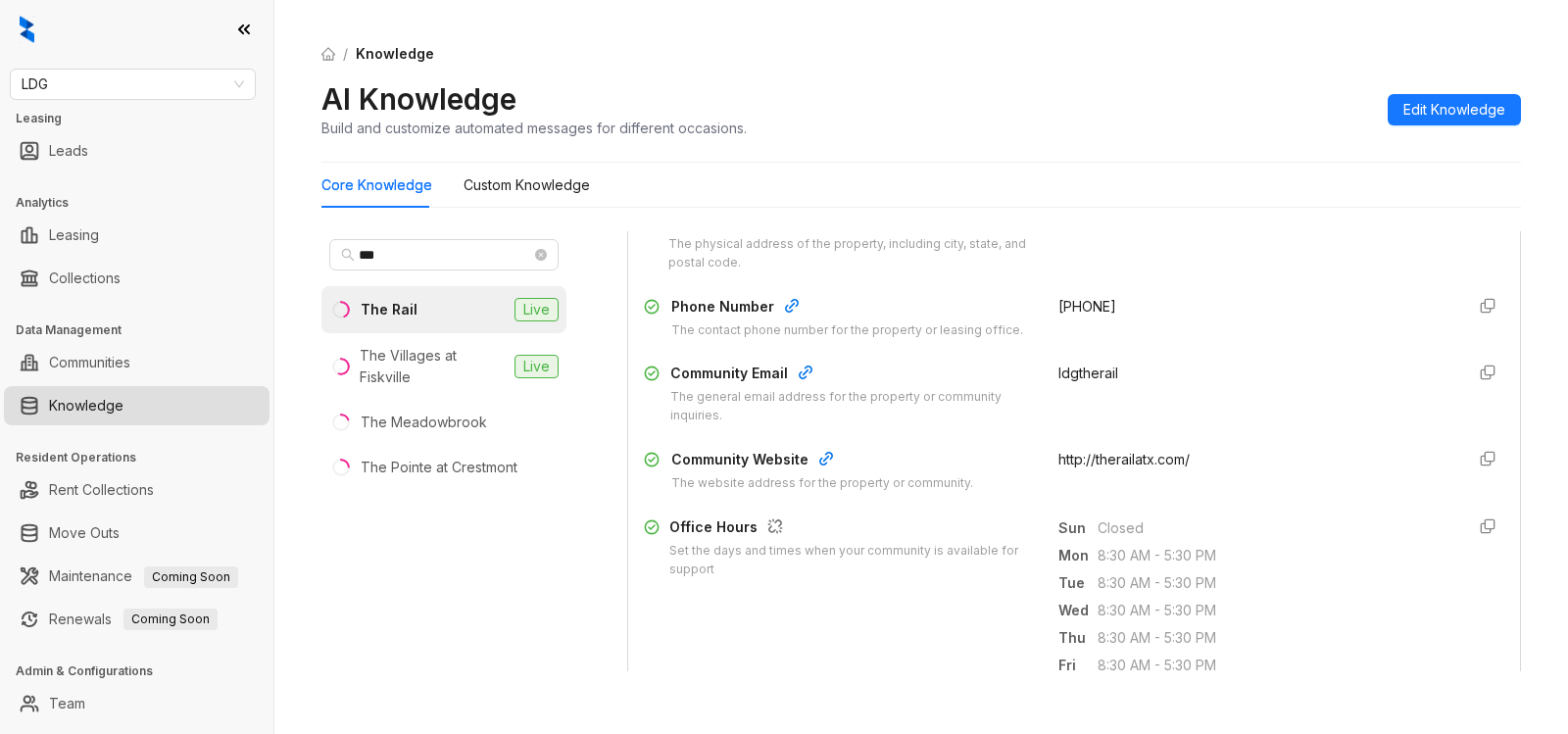 scroll, scrollTop: 405, scrollLeft: 0, axis: vertical 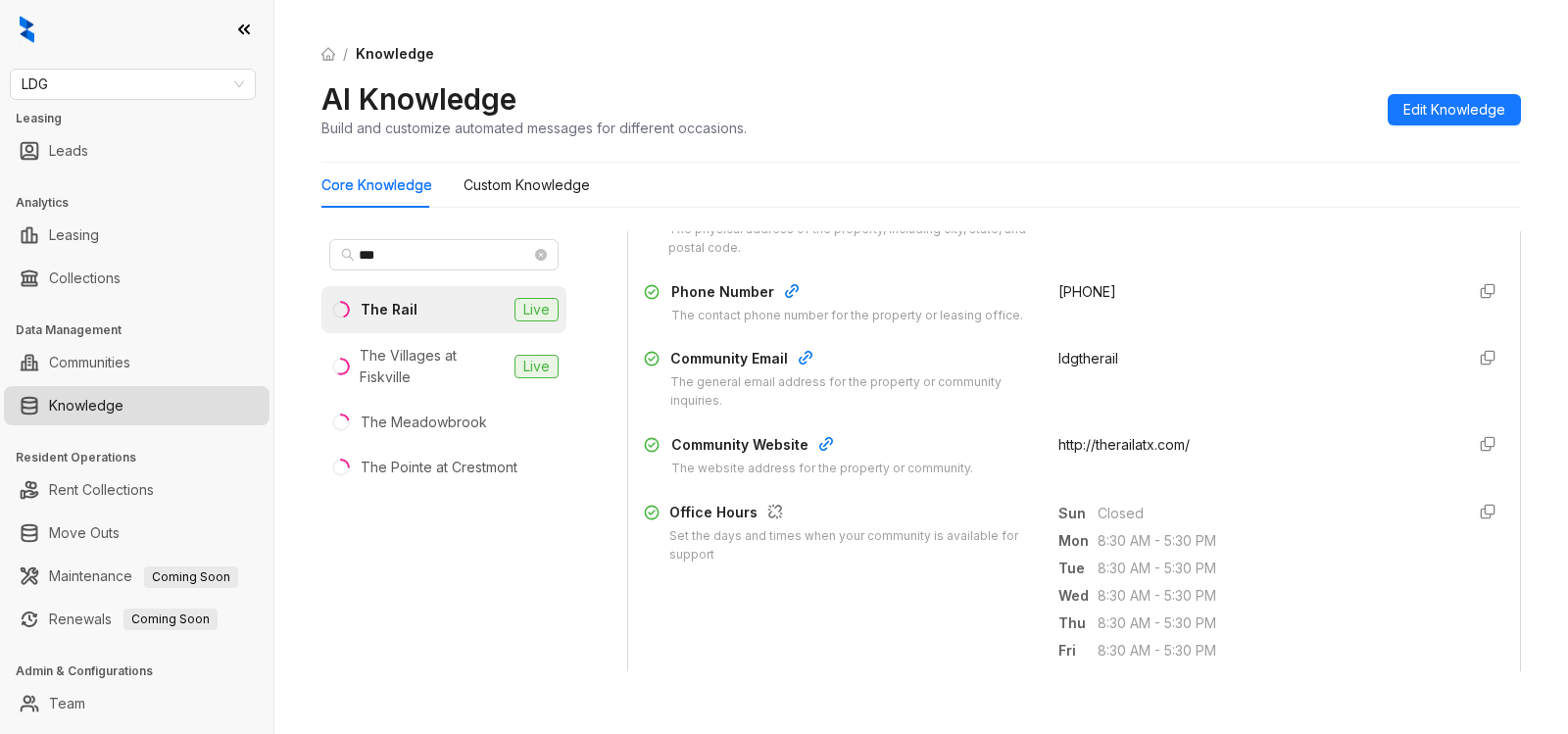 drag, startPoint x: 1034, startPoint y: 293, endPoint x: 1180, endPoint y: 276, distance: 146.98639 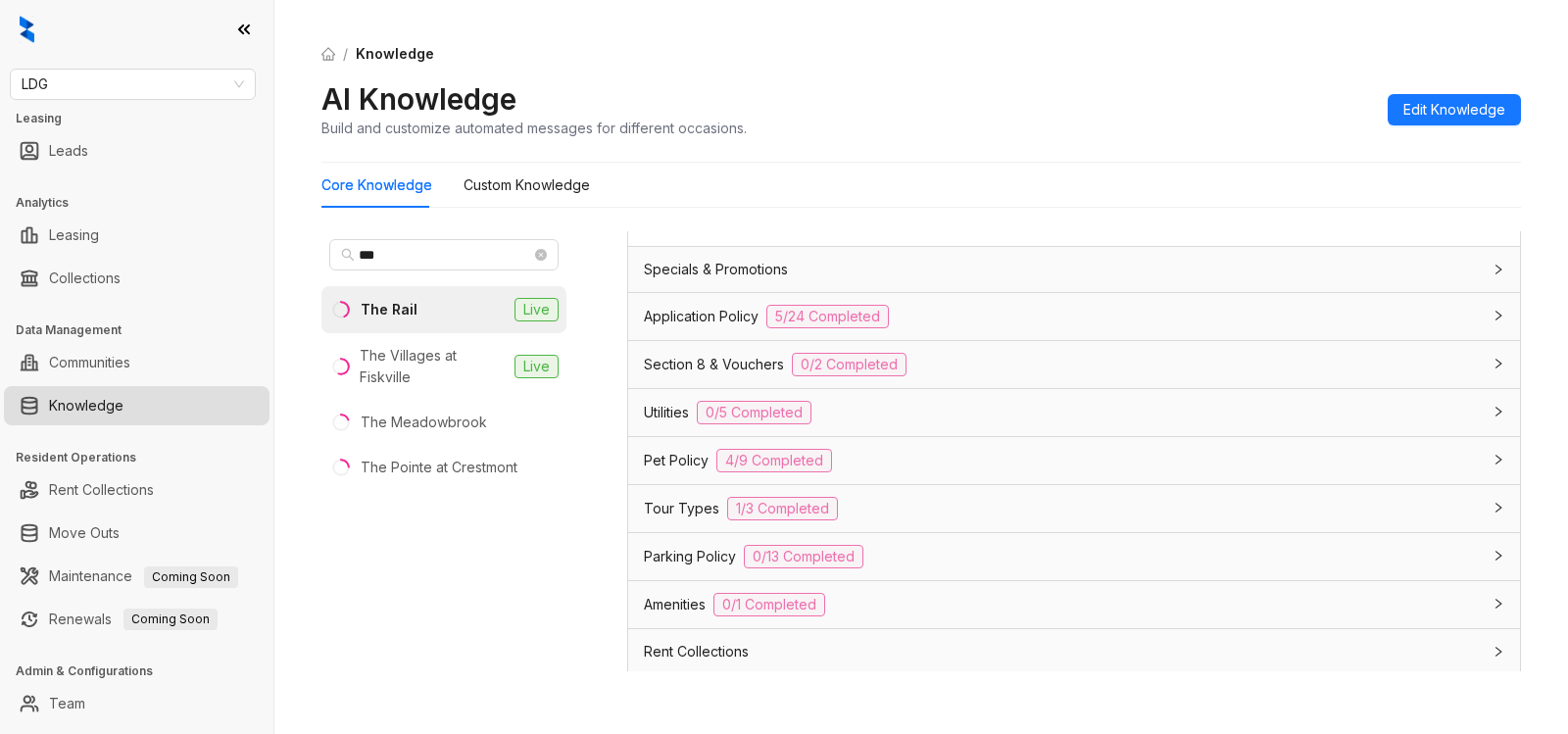 scroll, scrollTop: 1328, scrollLeft: 0, axis: vertical 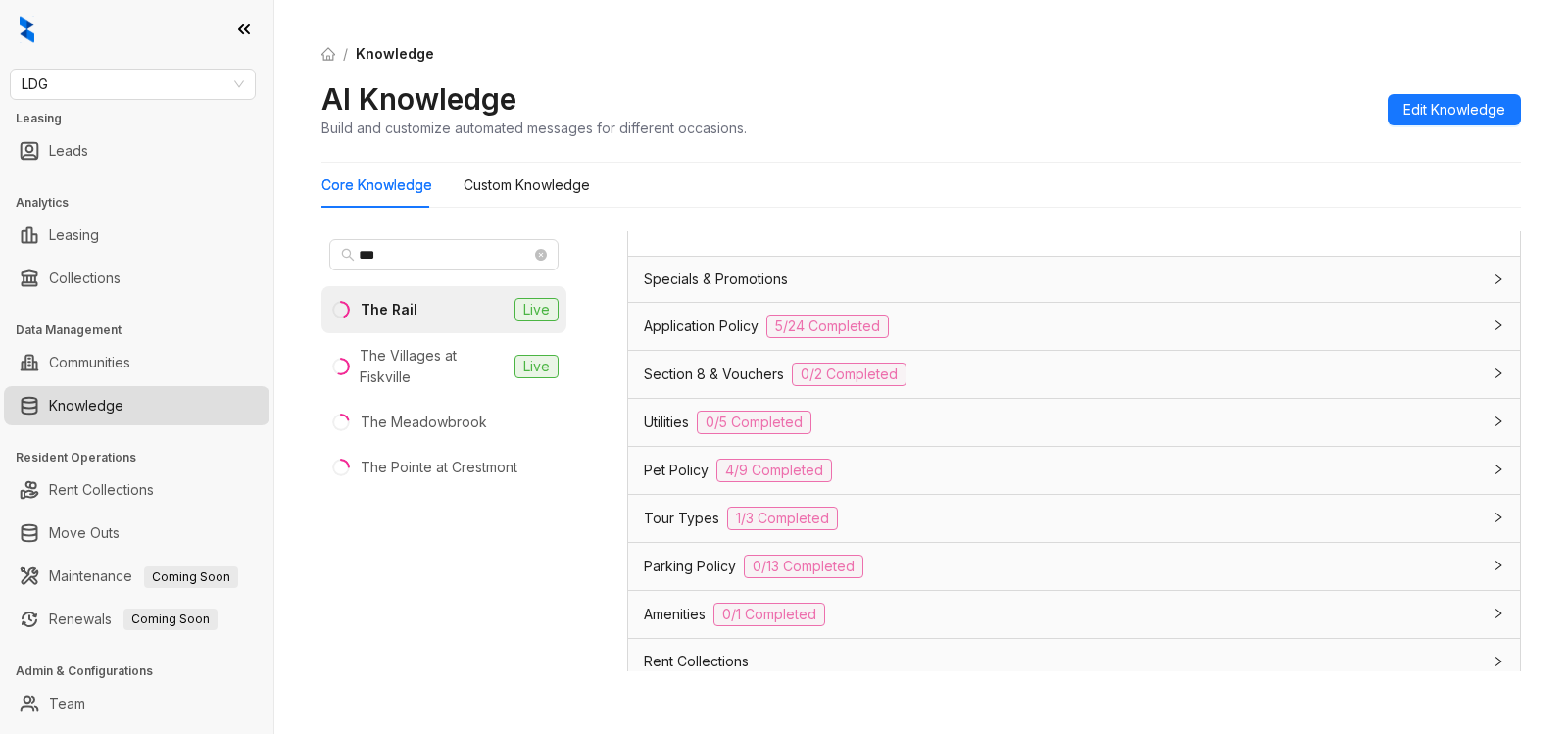 click 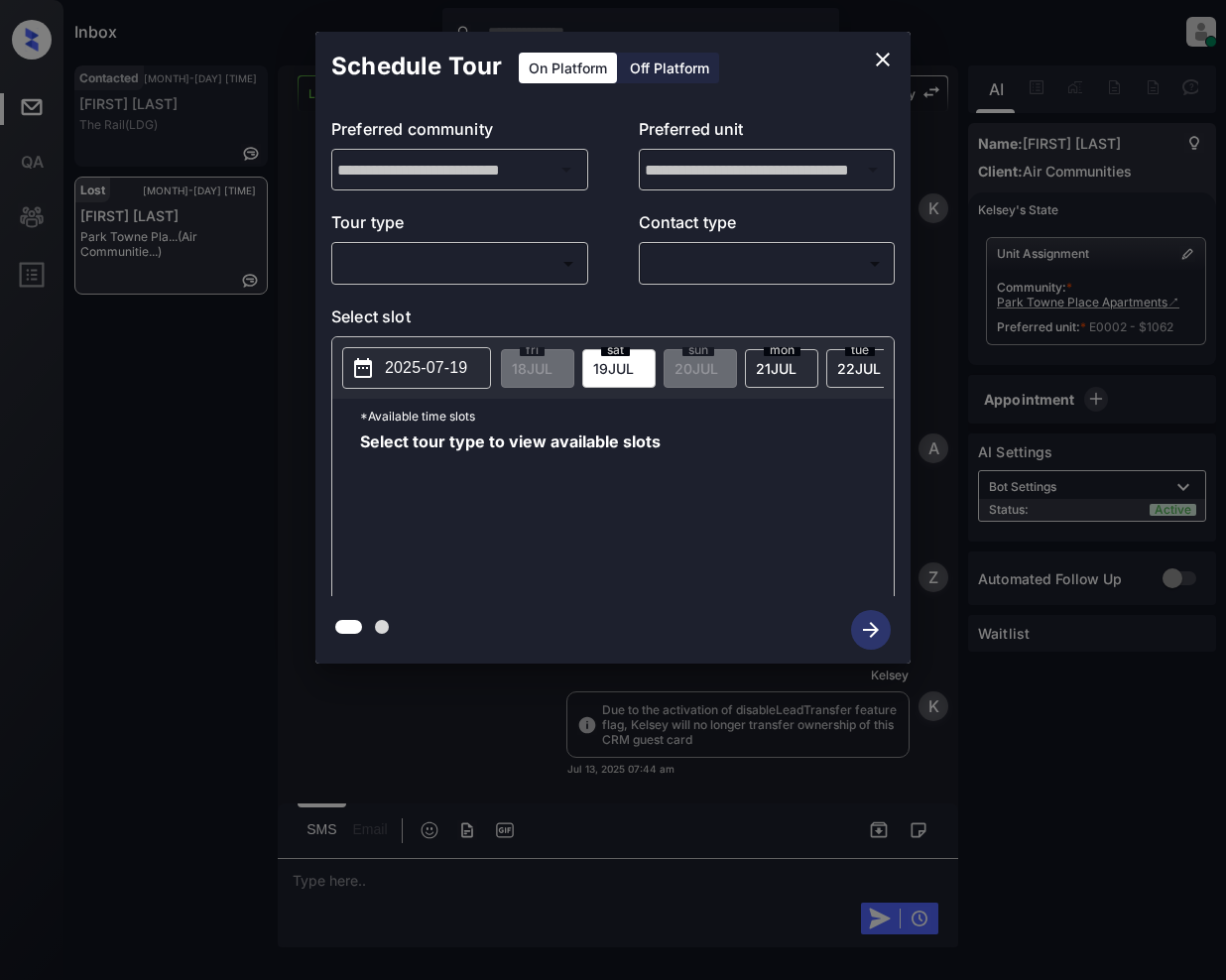 scroll, scrollTop: 0, scrollLeft: 0, axis: both 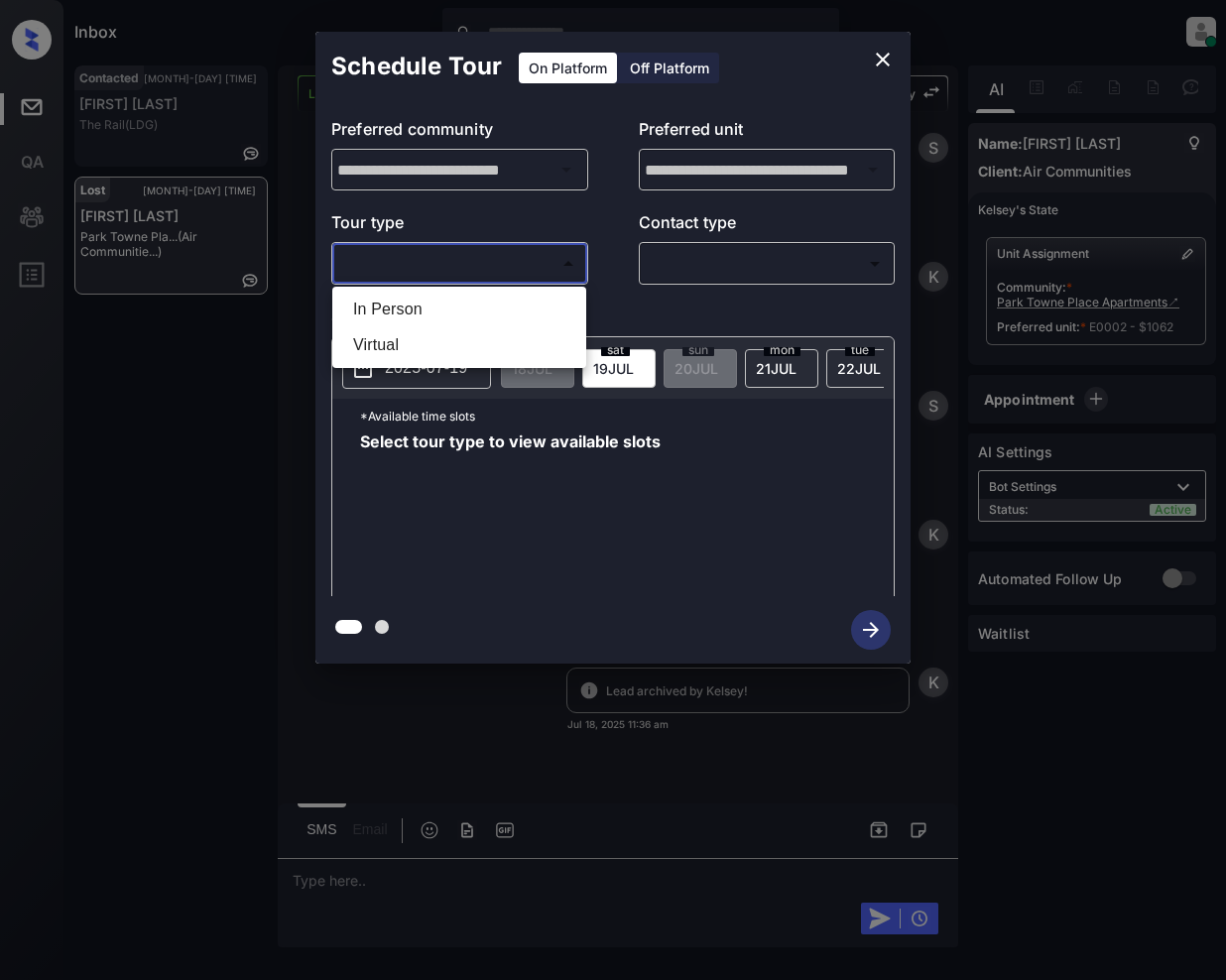 click on "Inbox [FIRST] [LAST] Online Set yourself   offline Set yourself   on break Profile Switch to  light  mode Sign out Contacted [DATE] [TIME]   [FIRST] [LAST]... The Rail  (LDG) Lost [DATE] [TIME]   [FIRST] [LAST]... [COMPANY] Pla...  (Air Communitie...) Lost Lead Sentiment: Angry Upon sliding the acknowledgement:  Lead will move to lost stage. * ​ SMS and call option will be set to opt out. AFM will be turned off for the lead. [FIRST] New Message [FIRST] Notes Note:  - Paste this link into your browser to view [FIRST]’s conversation with the prospect [DATE] [TIME]  Sync'd w  entrata K New Message Agent Lead created via emailParser in Inbound stage. [DATE] [TIME] A New Message Zuma Lead transferred to leasing agent: [FIRST] [DATE] [TIME] Z New Message [FIRST] [DATE] [TIME] K New Message Agent A Agent" at bounding box center (613, 490) 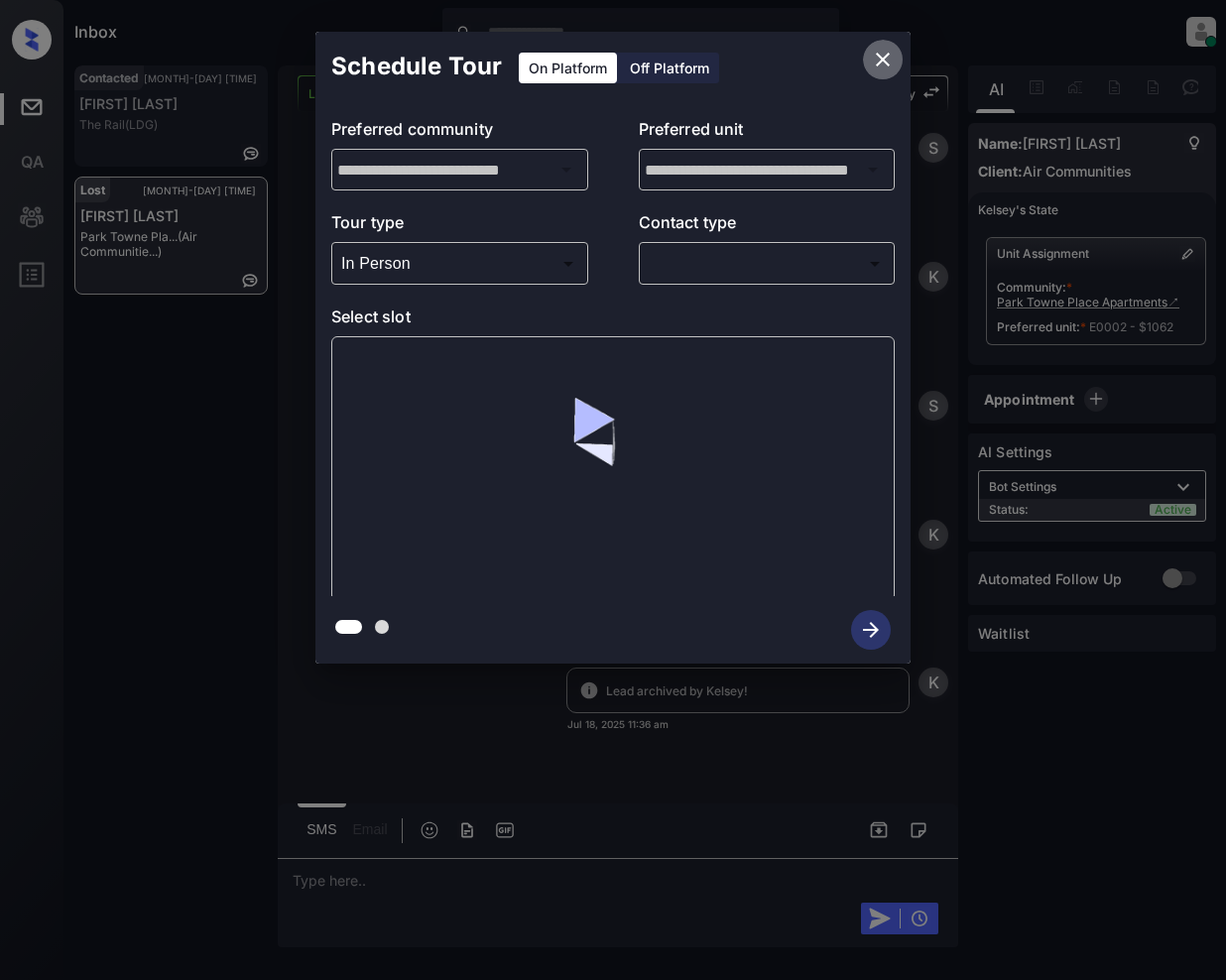 click 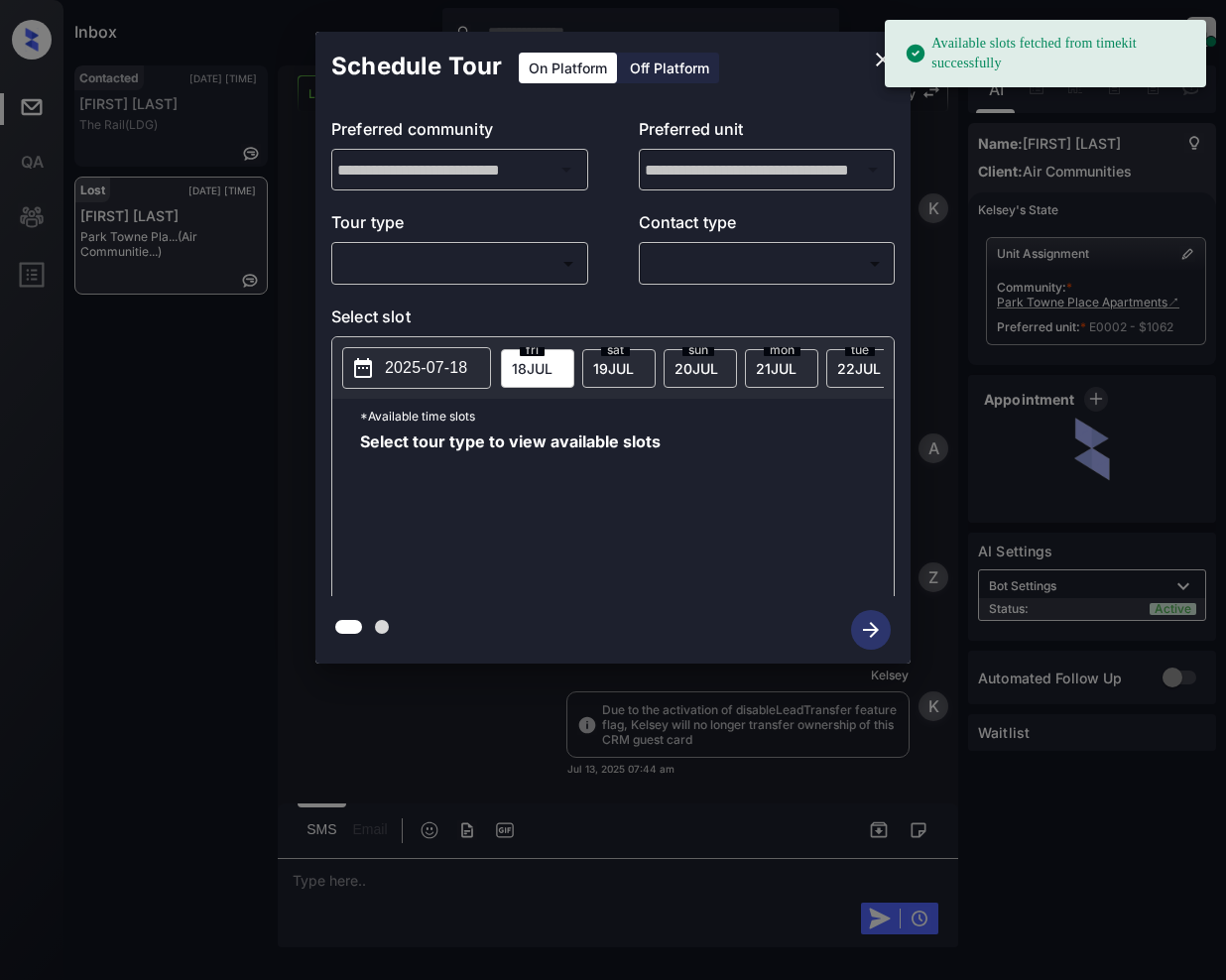 scroll, scrollTop: 0, scrollLeft: 0, axis: both 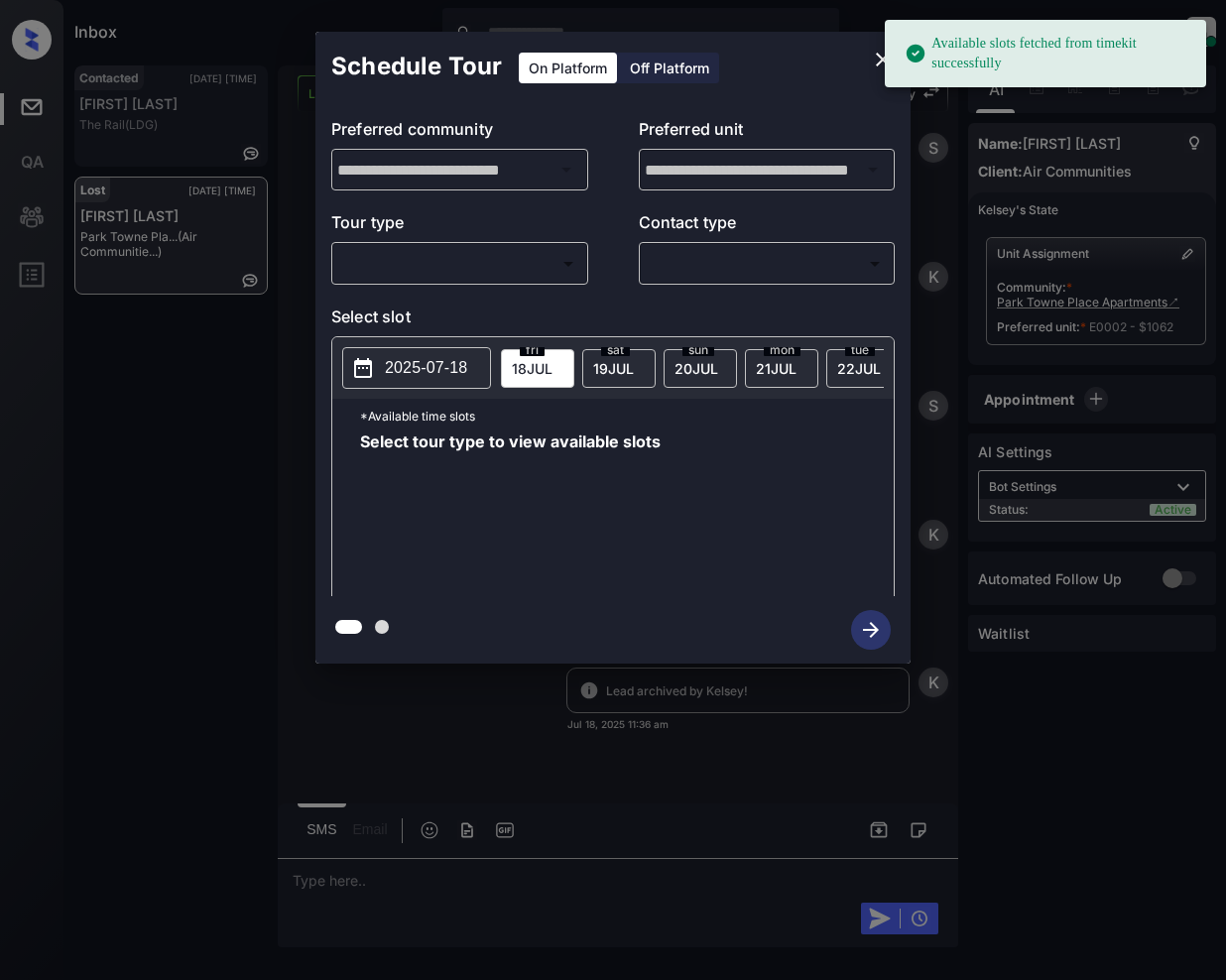 click on "Available slots fetched from timekit successfully Inbox [FIRST] [LAST] Online Set yourself   offline Set yourself   on break Profile Switch to  light  mode Sign out Contacted [DATE] [TIME]   [FIRST] [LAST]... The Rail  (LDG) Lost [DATE] [TIME]   [FIRST] [LAST]... [COMPANY] Pla...  (Air Communitie...) Lost Lead Sentiment: Angry Upon sliding the acknowledgement:  Lead will move to lost stage. * ​ SMS and call option will be set to opt out. AFM will be turned off for the lead. [FIRST] New Message [FIRST] Notes Note:  - Paste this link into your browser to view [FIRST]’s conversation with the prospect [DATE] [TIME]  Sync'd w  entrata K New Message Agent Lead created via emailParser in Inbound stage. [DATE] [TIME] A New Message Zuma Lead transferred to leasing agent: [FIRST] [DATE] [TIME] Z New Message [FIRST] [DATE] [TIME] K New Message Agent A Agent" at bounding box center (613, 490) 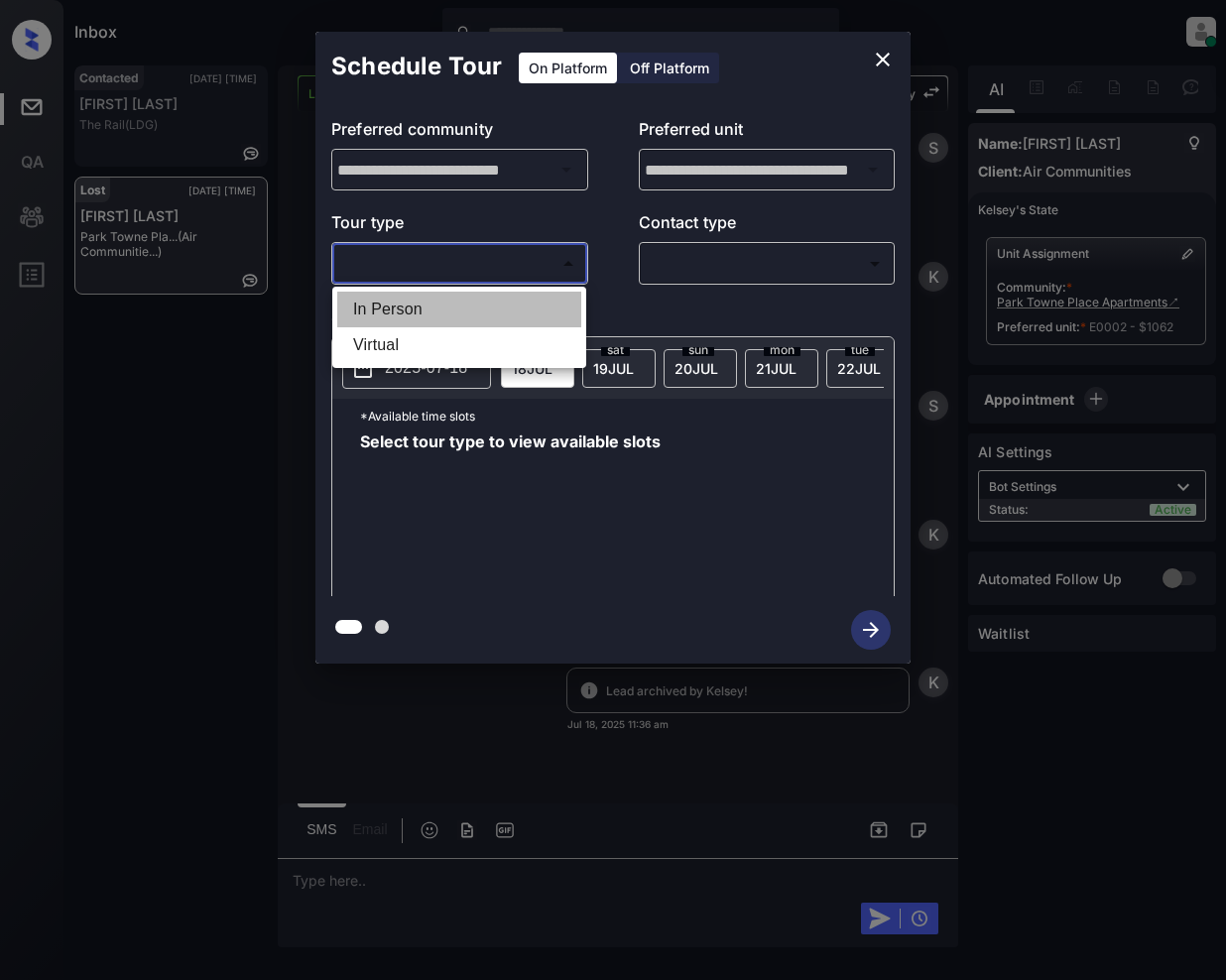 click on "In Person" at bounding box center (459, 309) 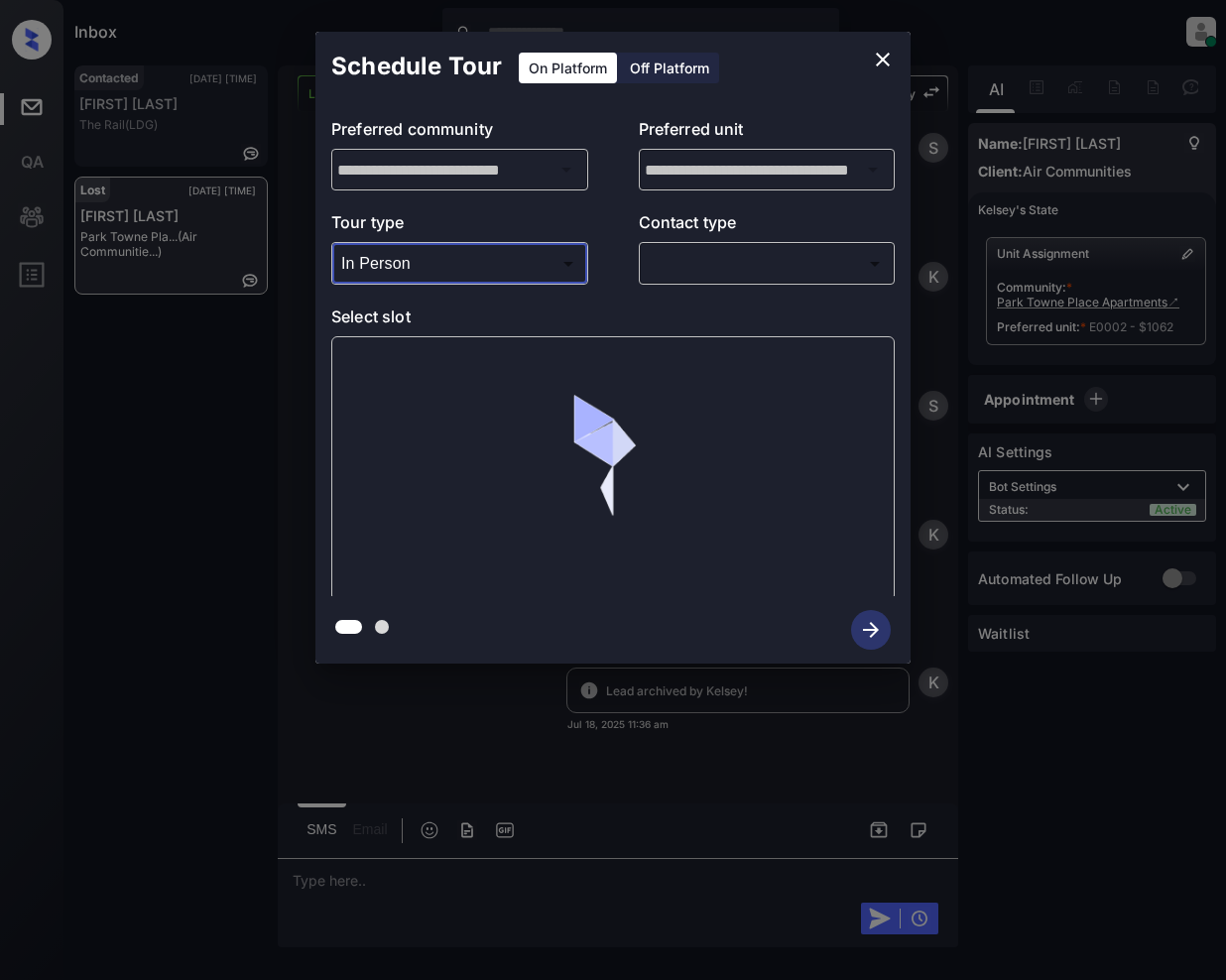 click on "Inbox [FIRST] [LAST] Online Set yourself   offline Set yourself   on break Profile Switch to  light  mode Sign out Contacted [DATE] [TIME]   [FIRST] [LAST]... The Rail  (LDG) Lost [DATE] [TIME]   [FIRST] [LAST]... [COMPANY] Pla...  (Air Communitie...) Lost Lead Sentiment: Angry Upon sliding the acknowledgement:  Lead will move to lost stage. * ​ SMS and call option will be set to opt out. AFM will be turned off for the lead. [FIRST] New Message [FIRST] Notes Note:  - Paste this link into your browser to view [FIRST]’s conversation with the prospect [DATE] [TIME]  Sync'd w  entrata K New Message Agent Lead created via emailParser in Inbound stage. [DATE] [TIME] A New Message Zuma Lead transferred to leasing agent: [FIRST] [DATE] [TIME] Z New Message [FIRST] [DATE] [TIME] K New Message Agent A Agent" at bounding box center (613, 490) 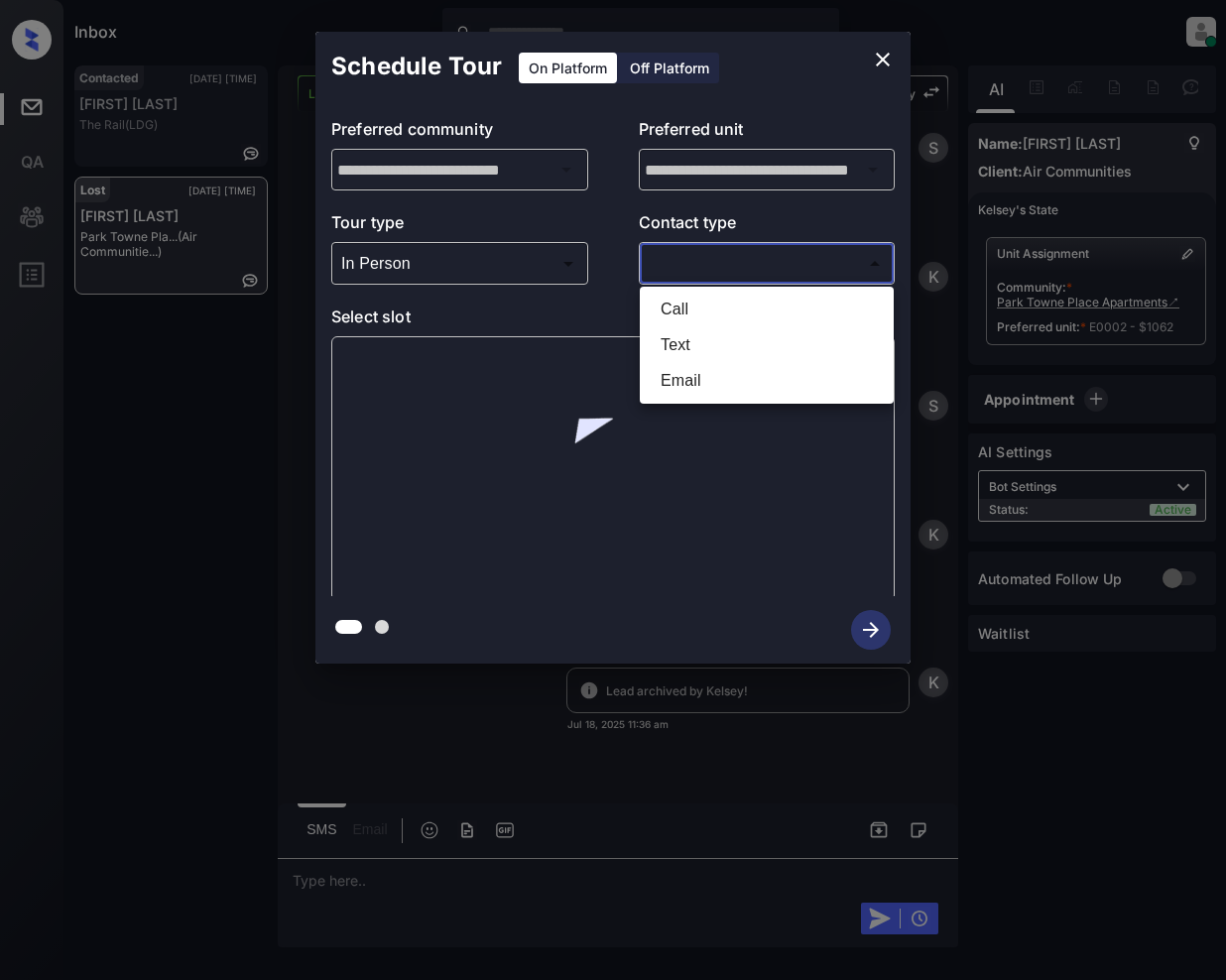 click on "Text" at bounding box center [767, 345] 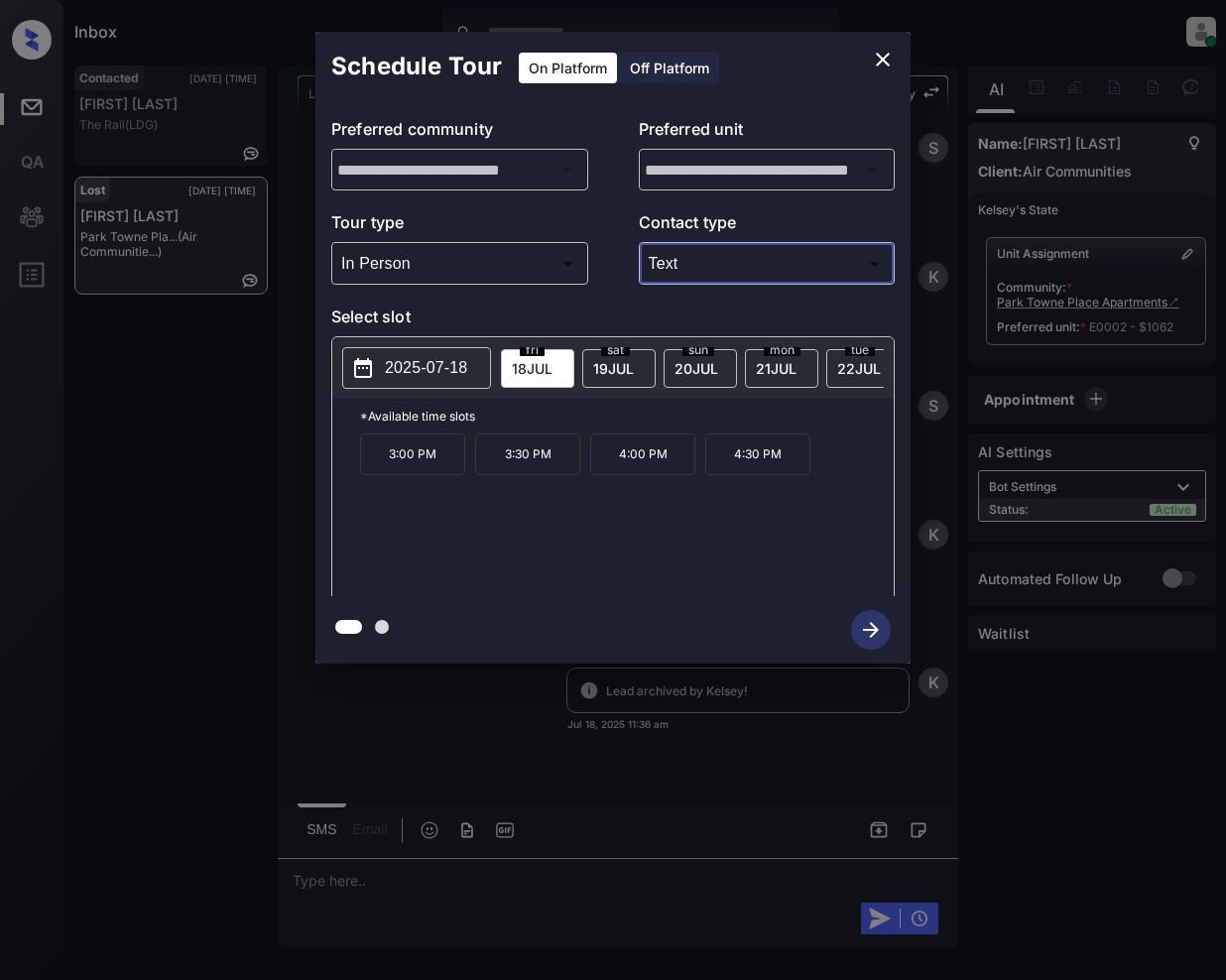 type on "****" 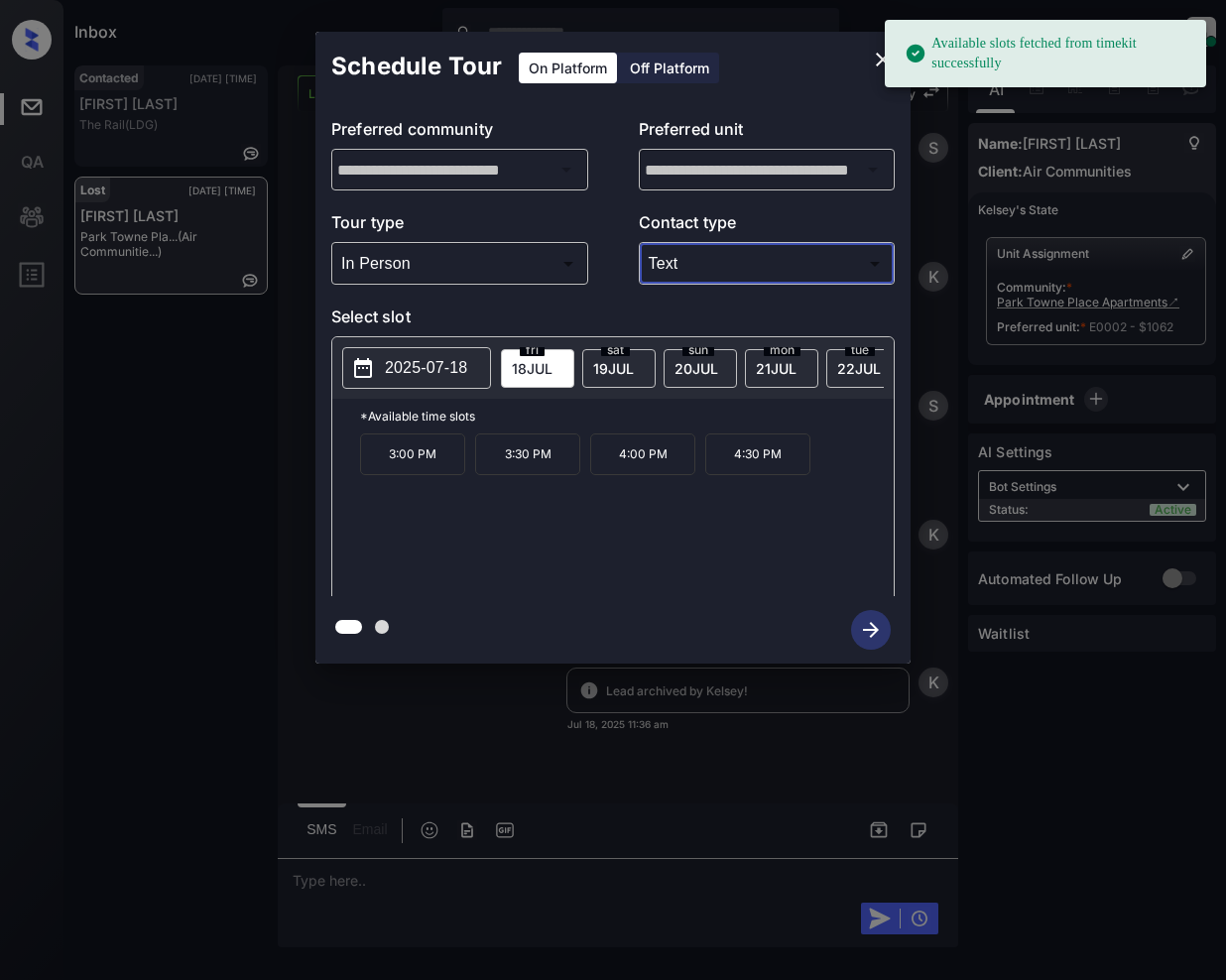 click on "19 JUL" at bounding box center [532, 368] 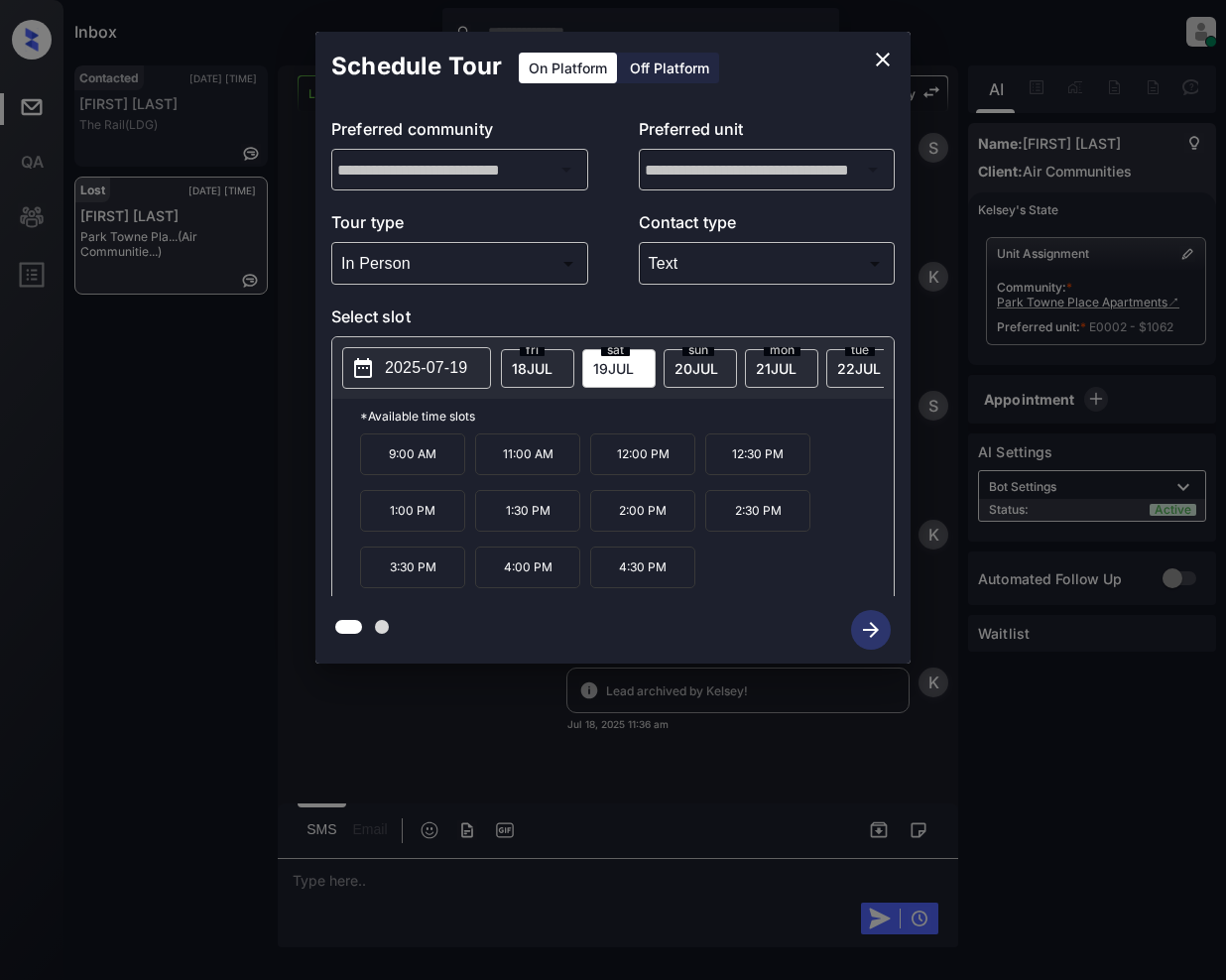 click 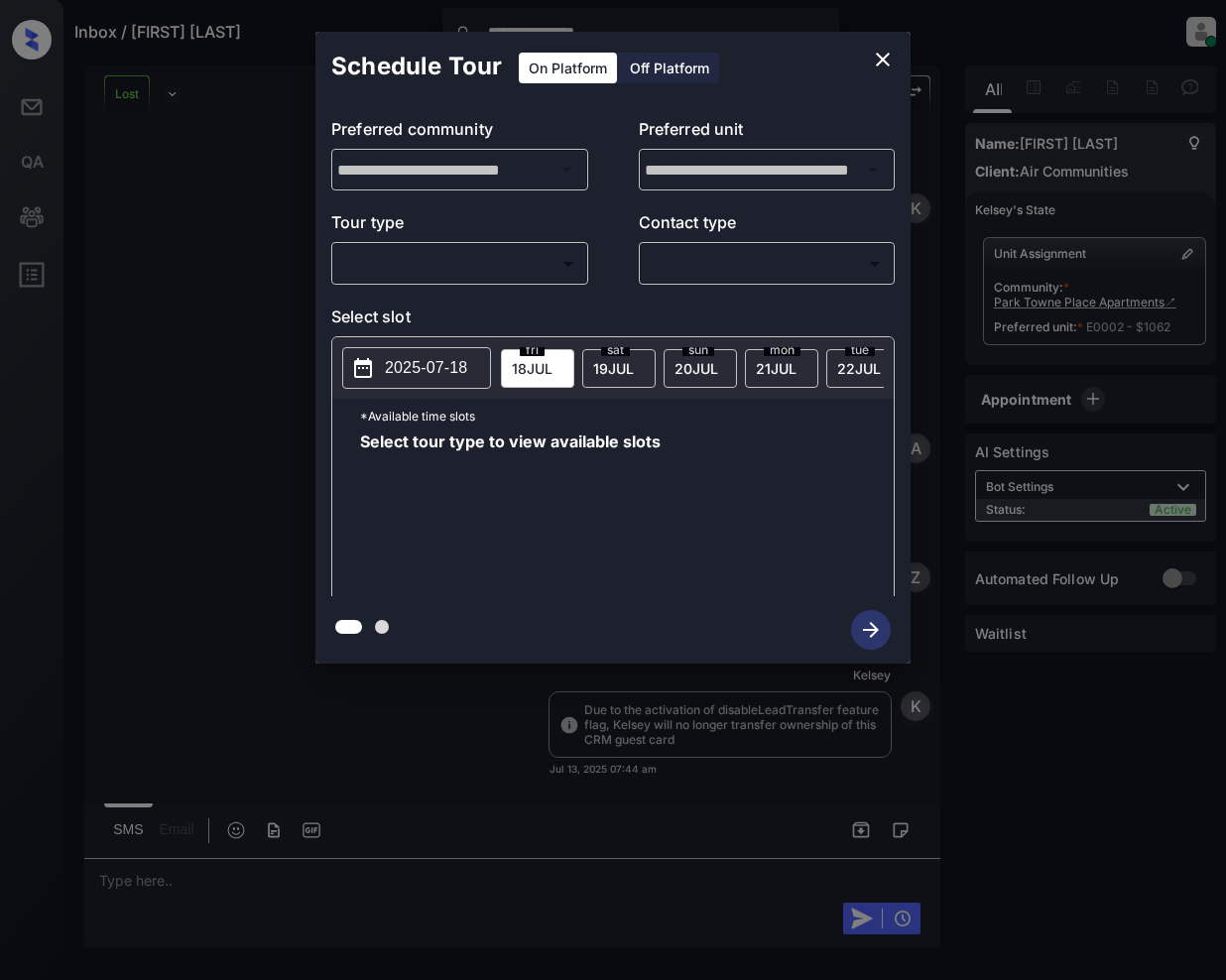 scroll, scrollTop: 0, scrollLeft: 0, axis: both 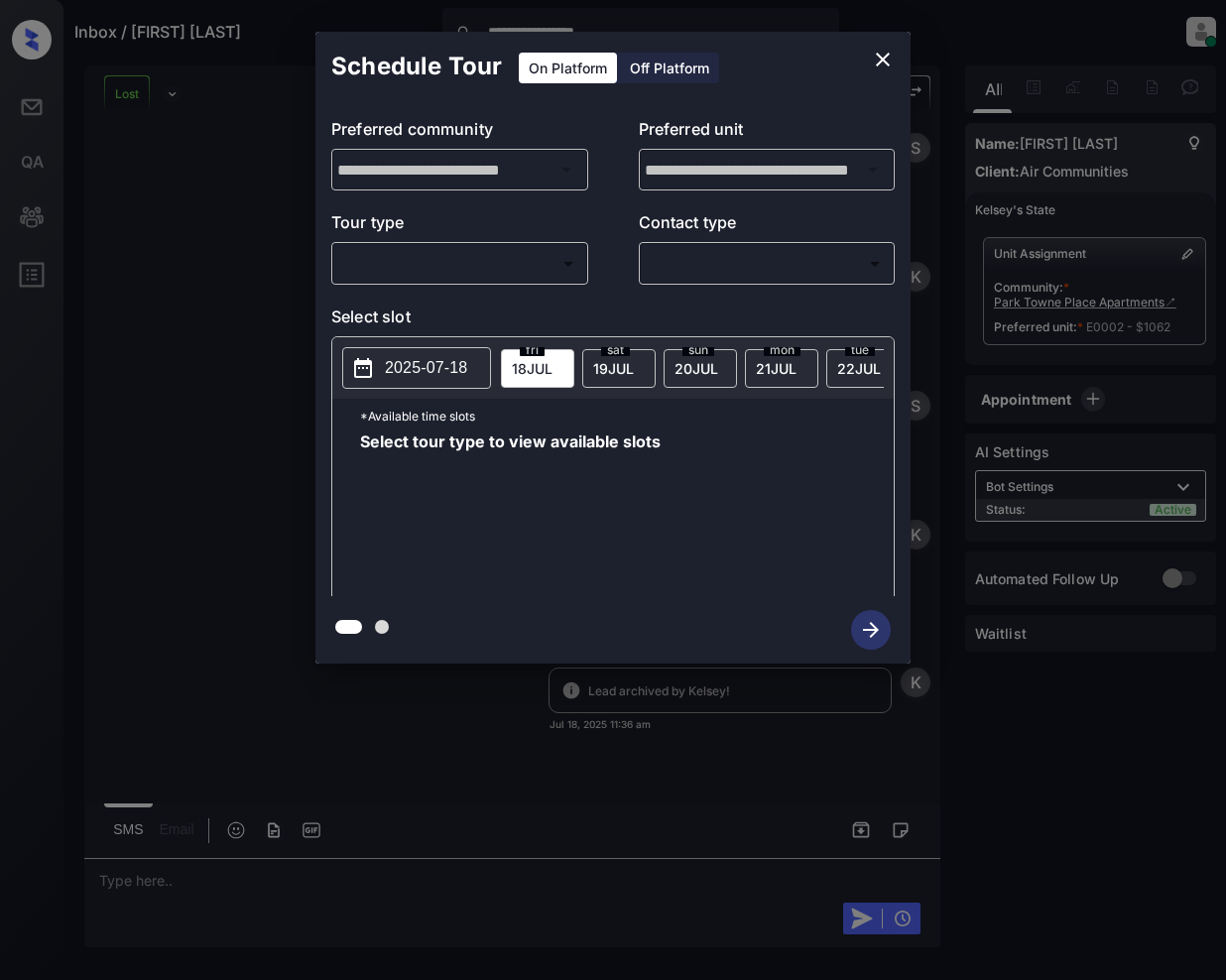 click on "**********" at bounding box center [613, 490] 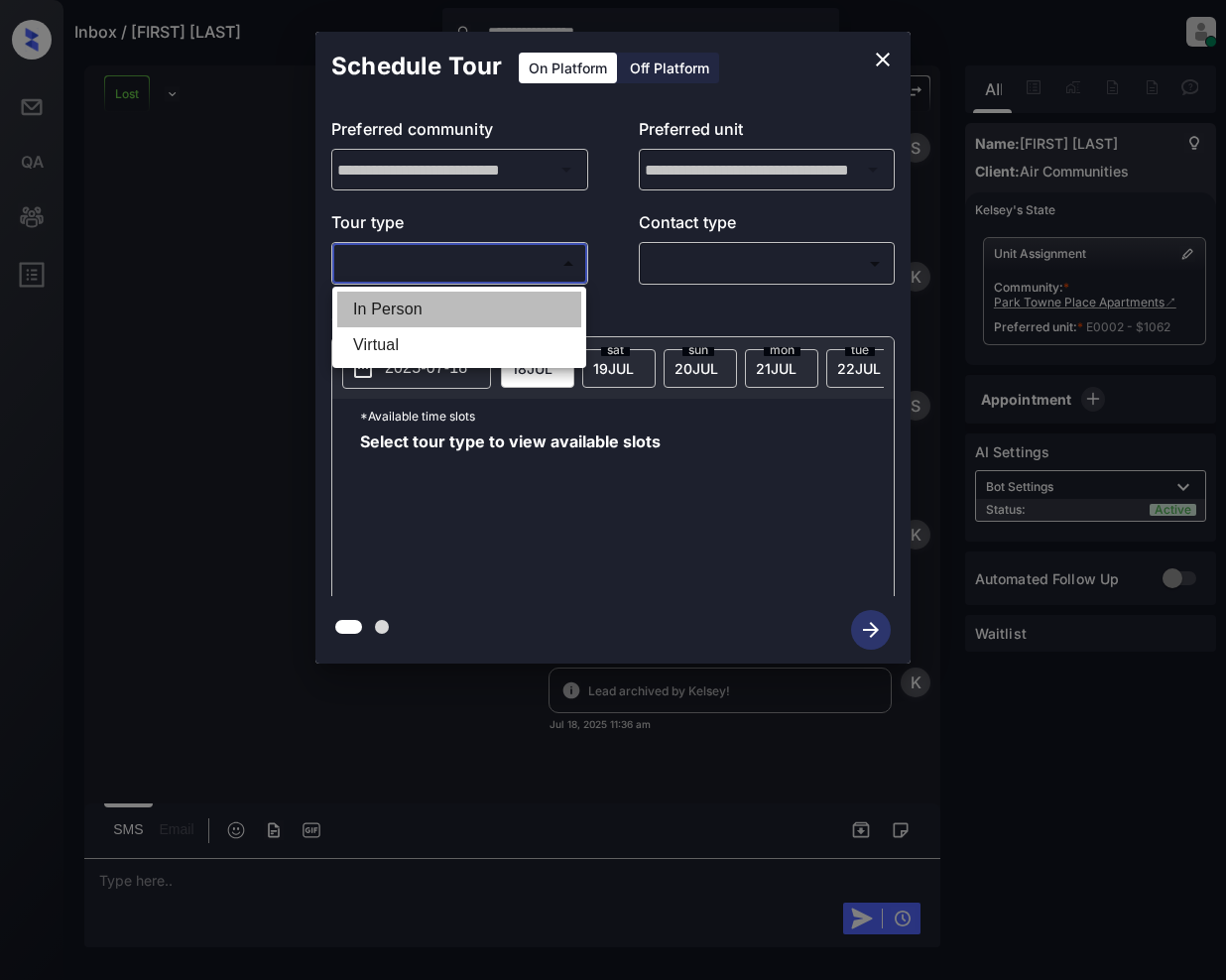 click on "In Person" at bounding box center [459, 309] 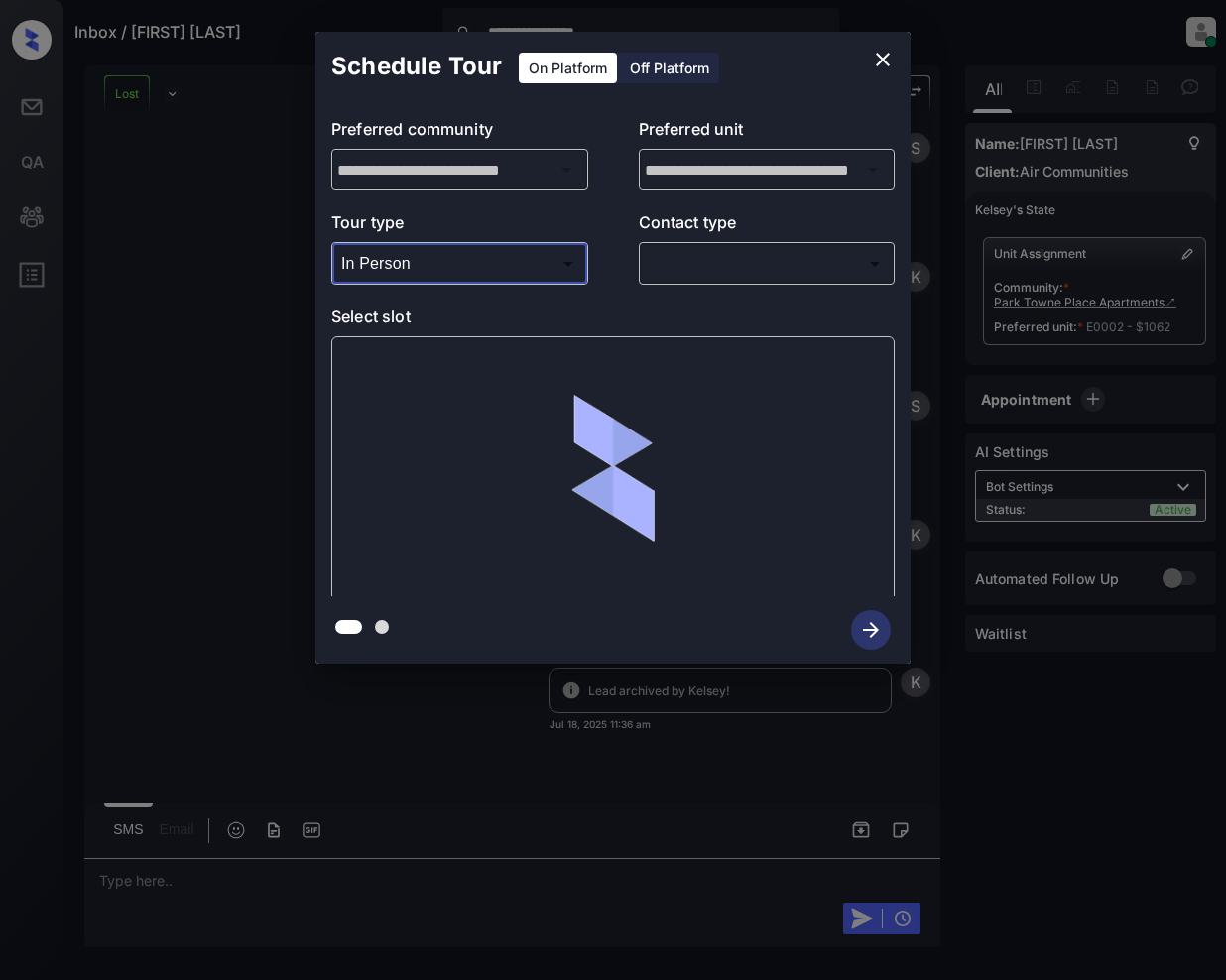 click on "**********" at bounding box center (613, 490) 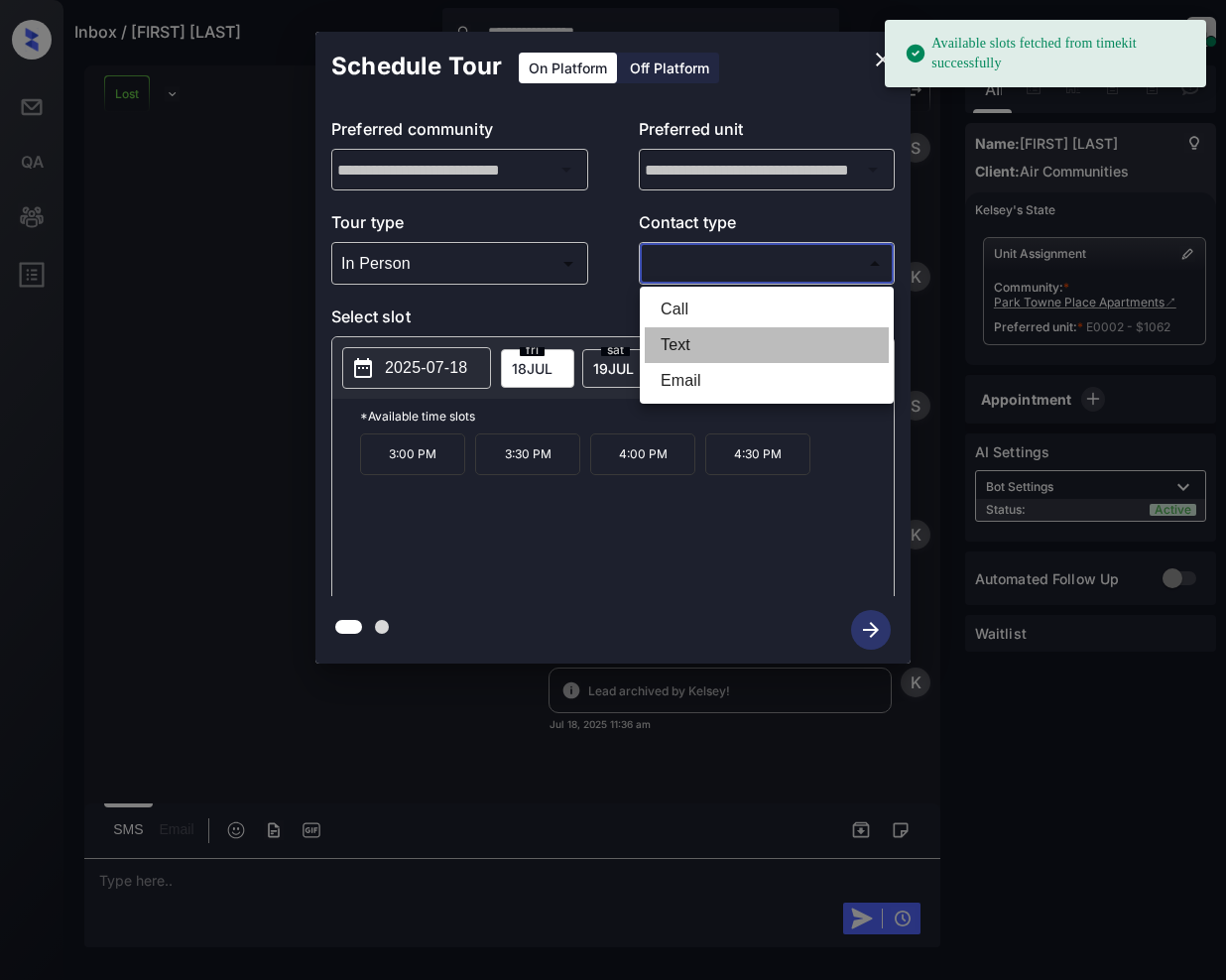 click on "Text" at bounding box center (767, 345) 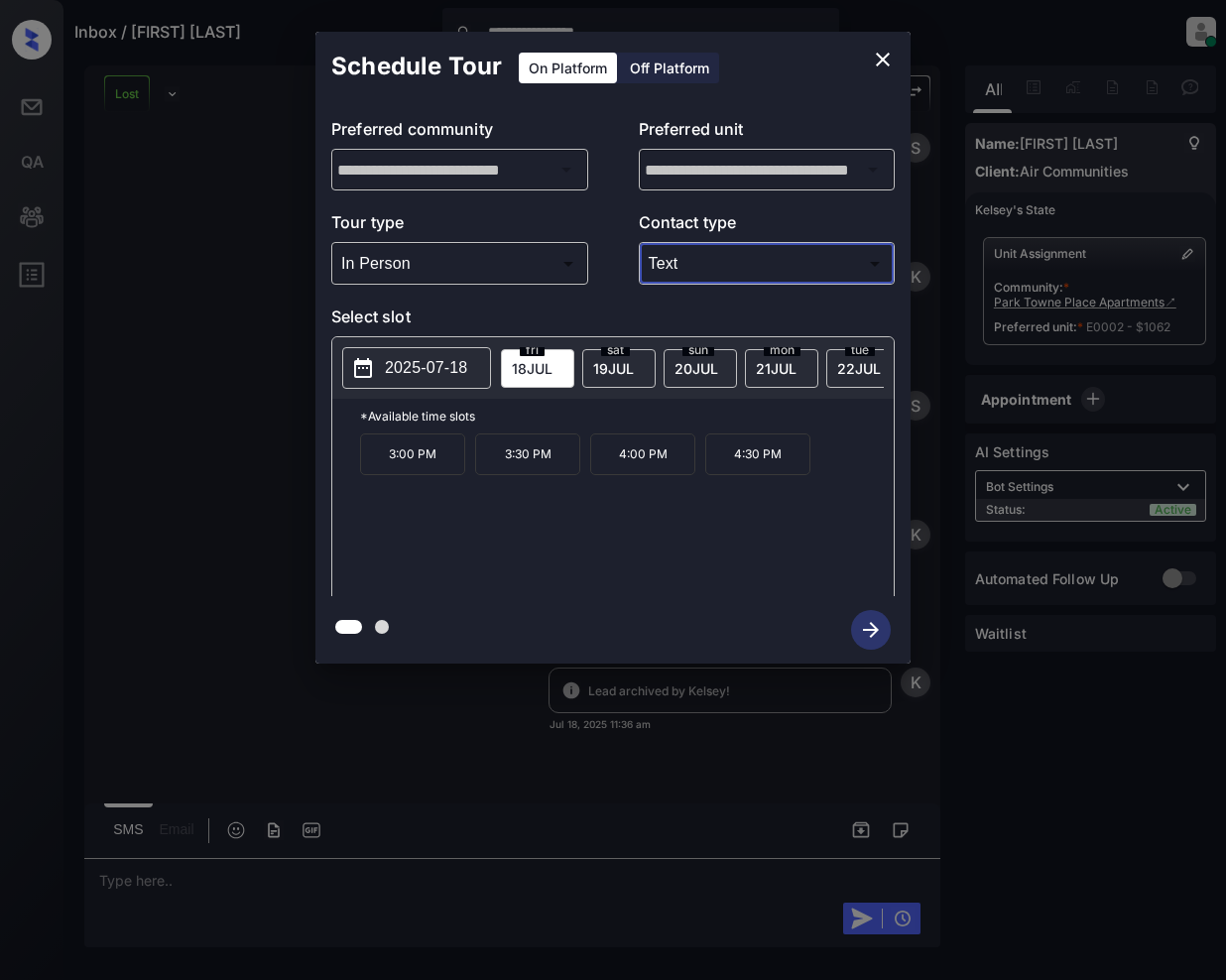 click on "19 JUL" at bounding box center [532, 368] 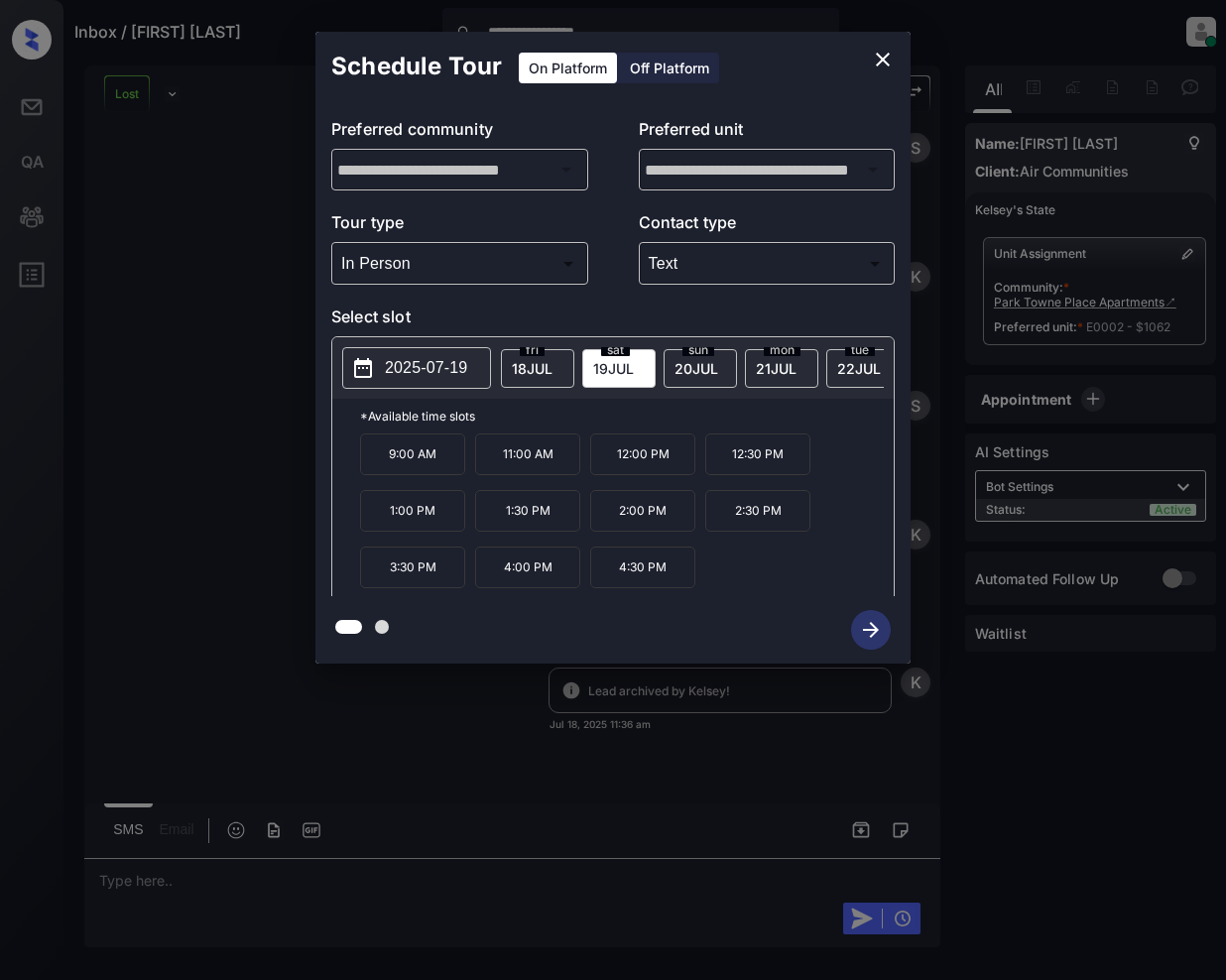 click 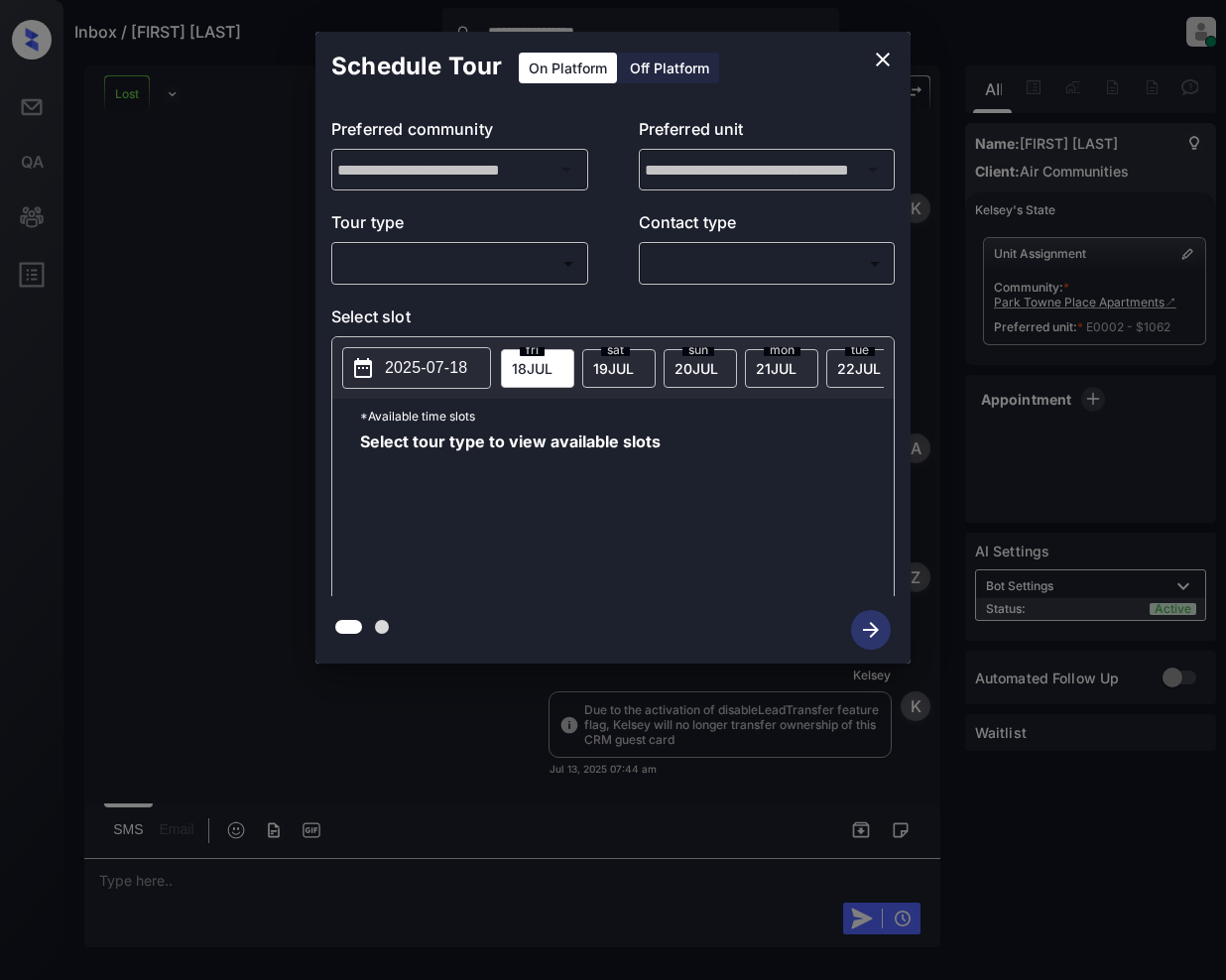 scroll, scrollTop: 0, scrollLeft: 0, axis: both 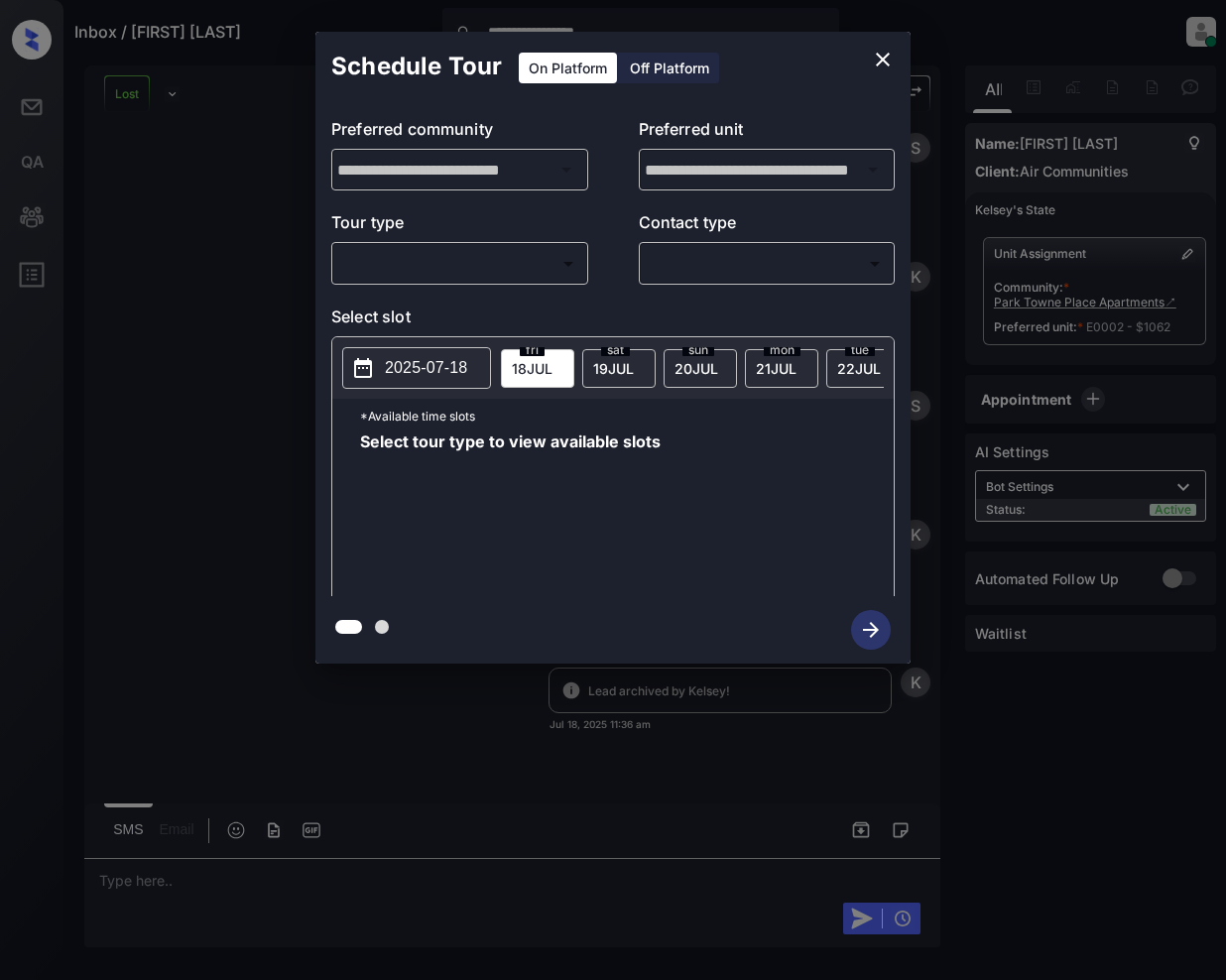 click on "**********" at bounding box center (613, 347) 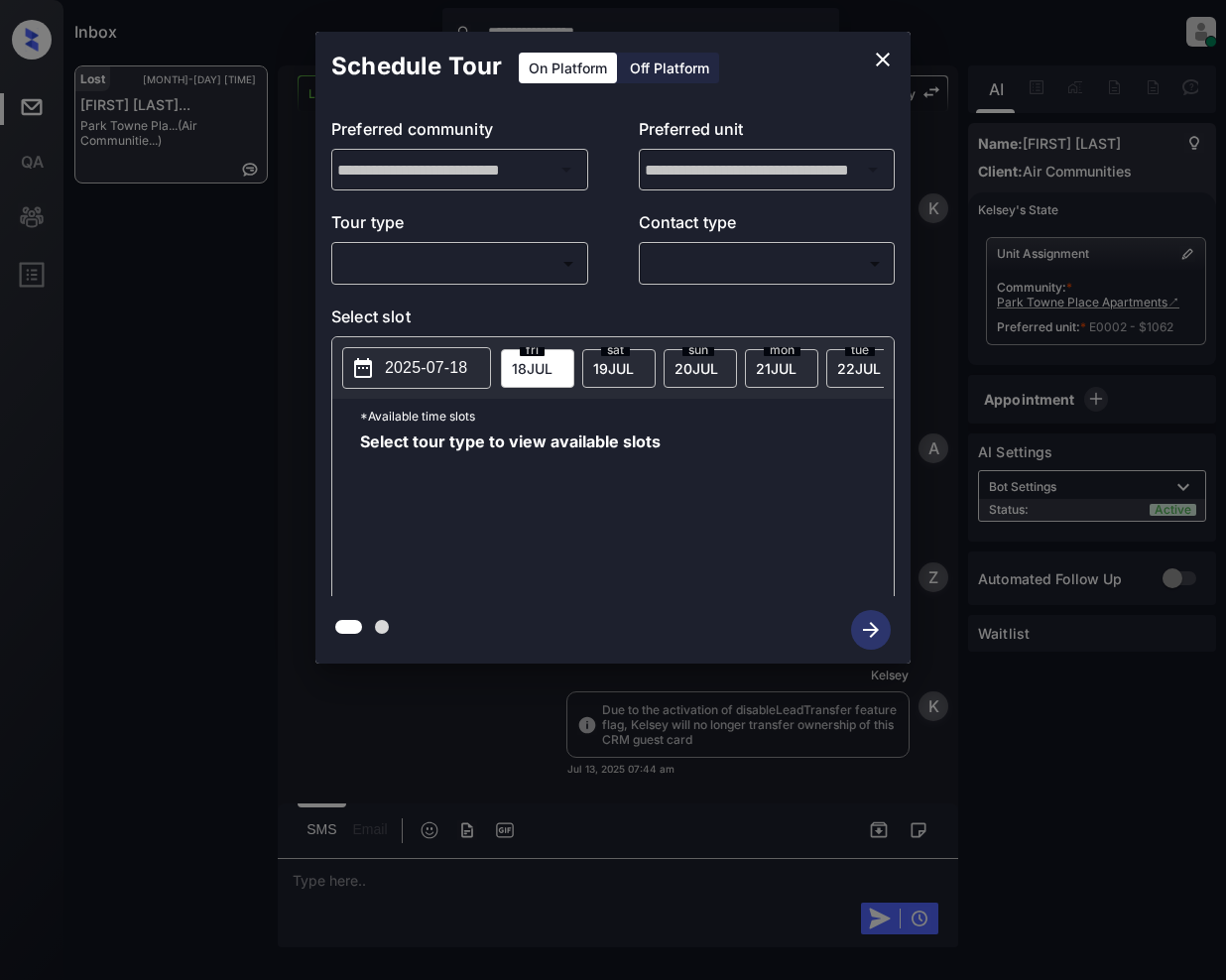 scroll, scrollTop: 0, scrollLeft: 0, axis: both 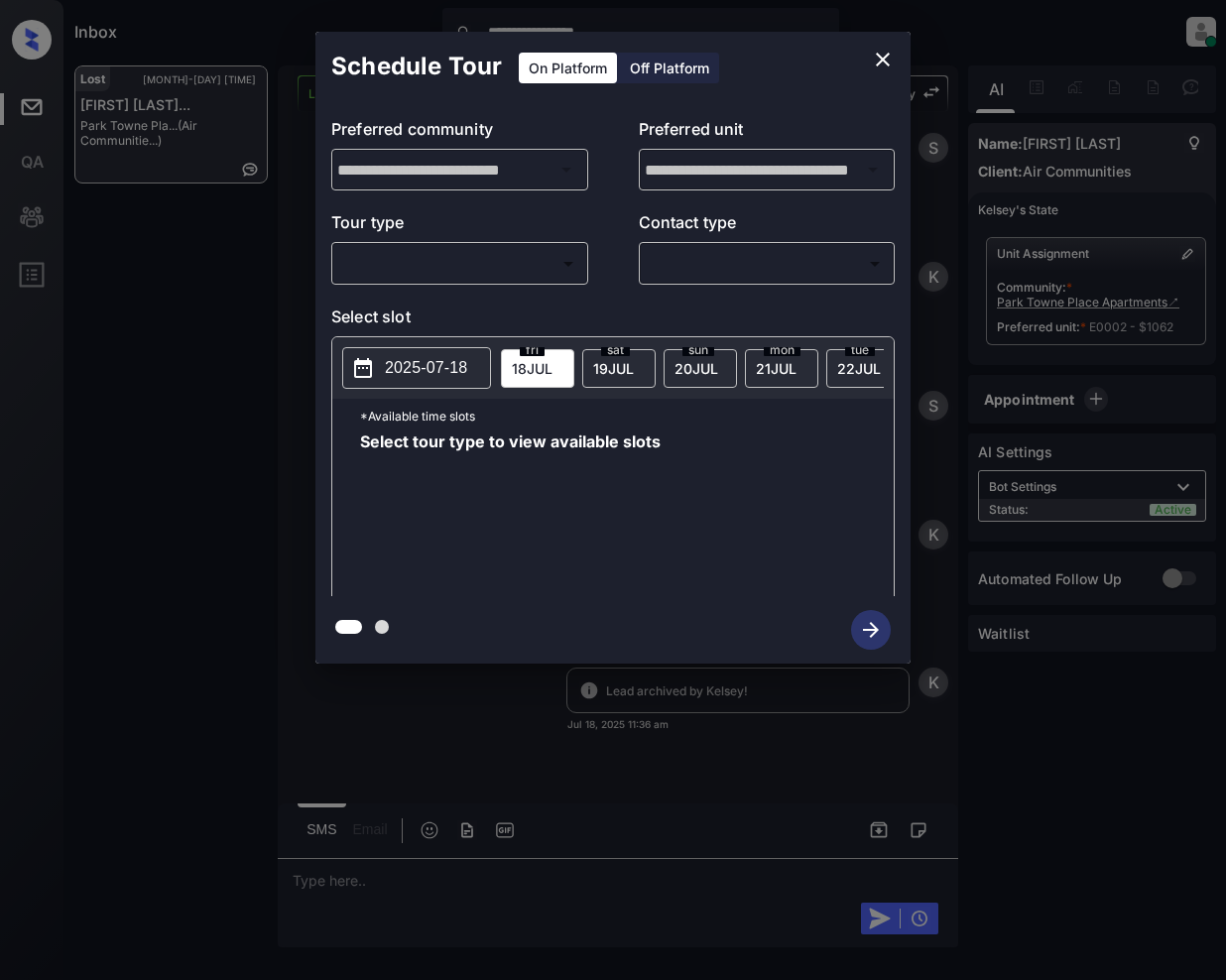 click on "**********" at bounding box center (613, 490) 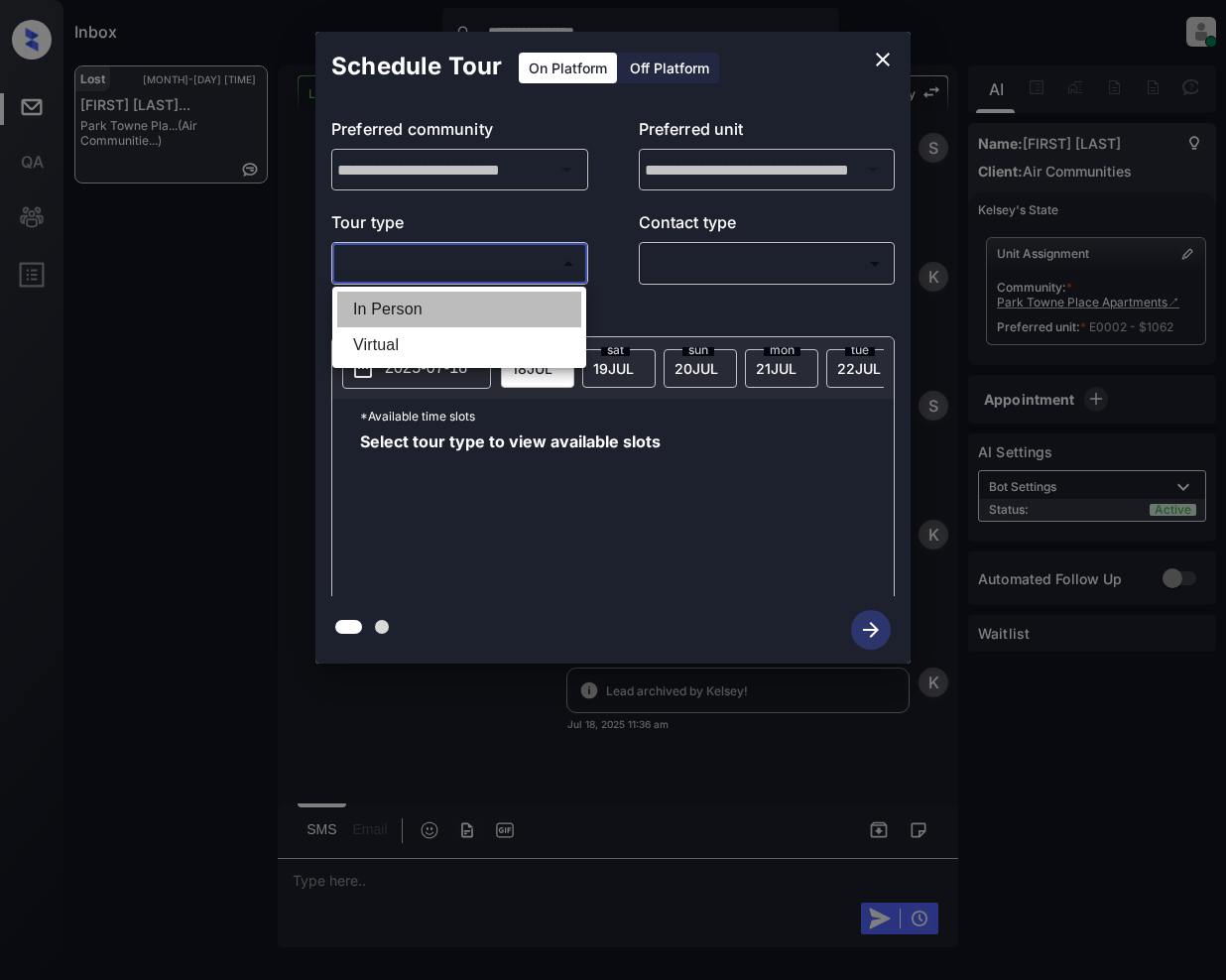 click on "In Person" at bounding box center [459, 309] 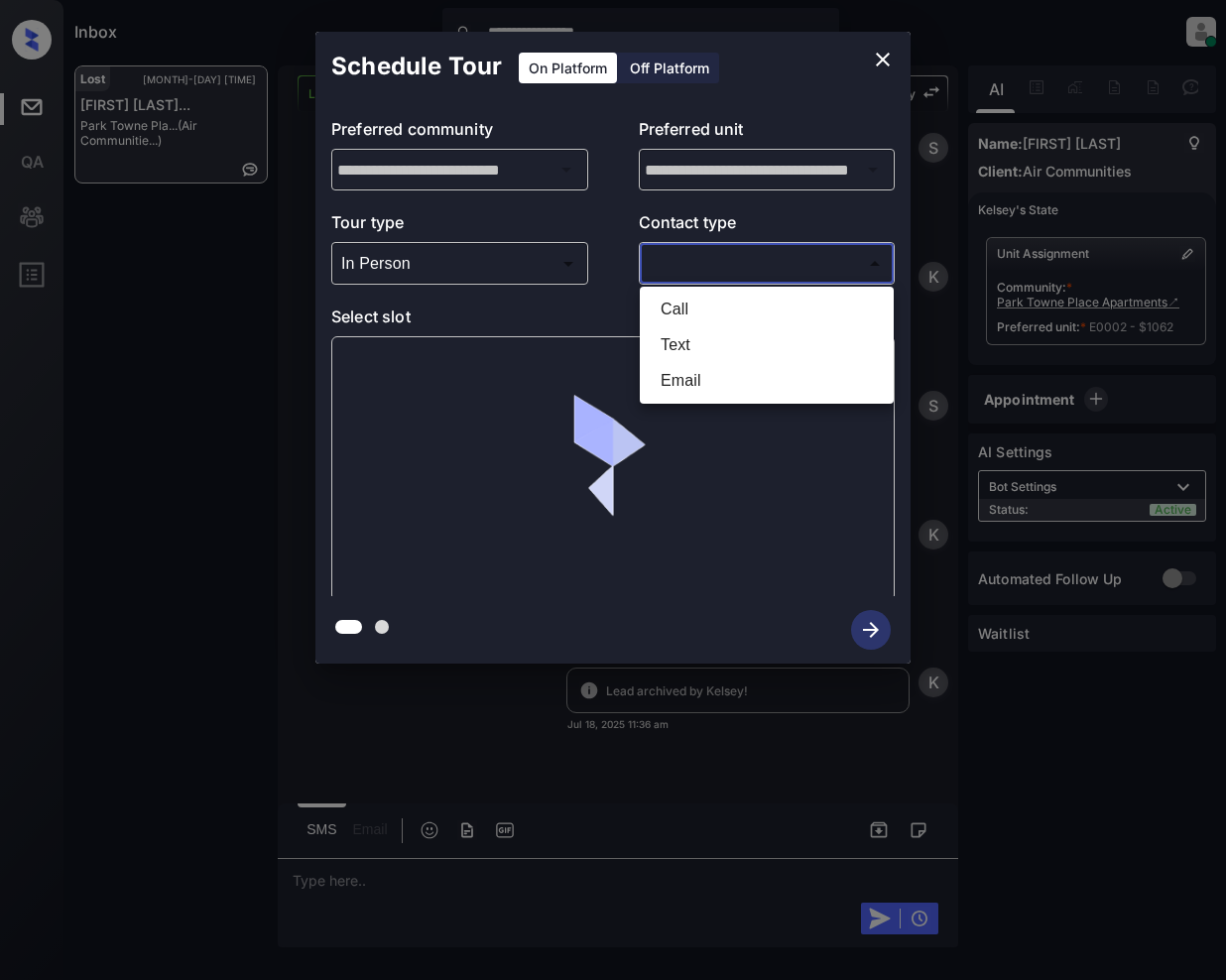 click on "**********" at bounding box center (613, 490) 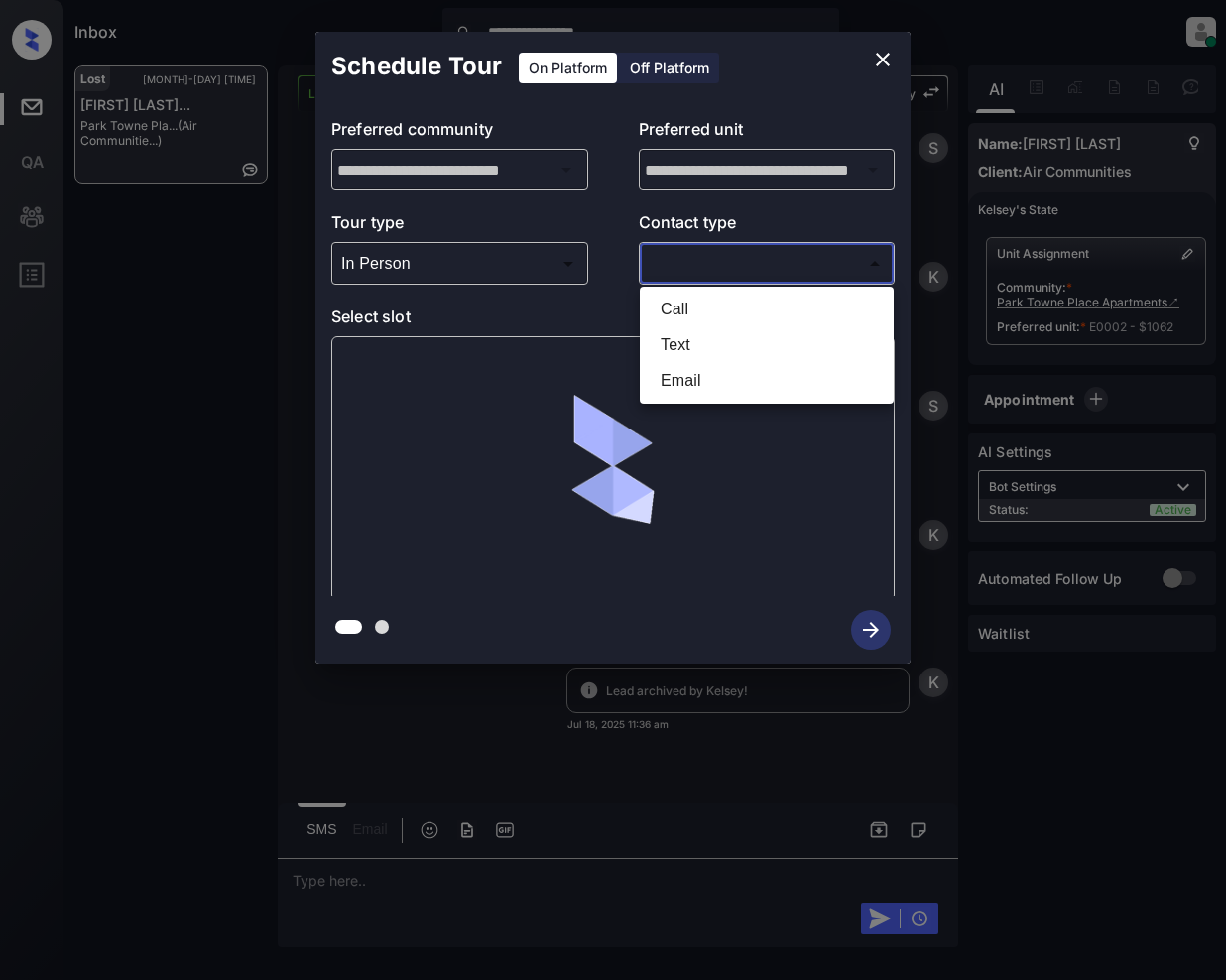 drag, startPoint x: 688, startPoint y: 343, endPoint x: 921, endPoint y: 385, distance: 236.7551 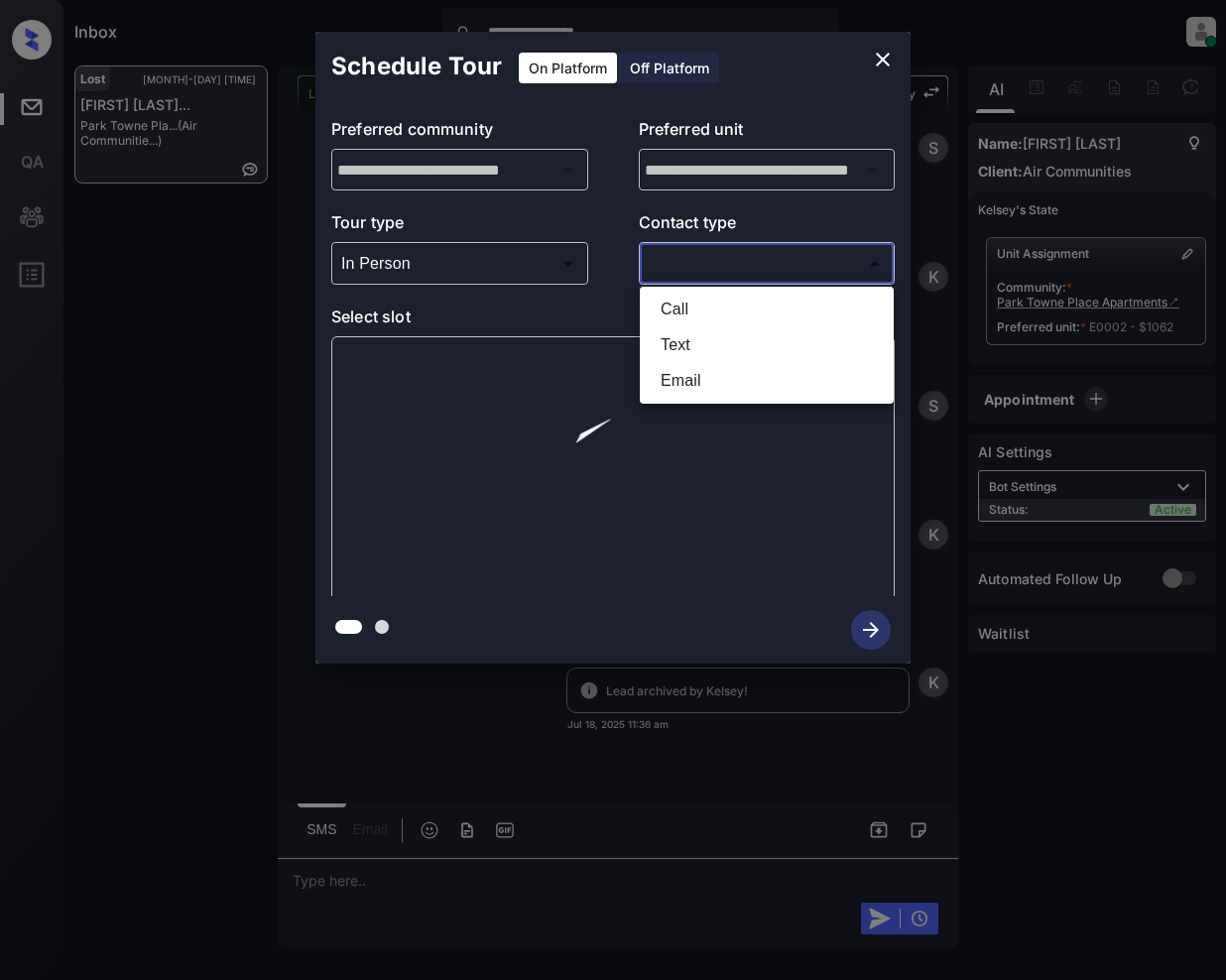 click on "Text" at bounding box center (767, 345) 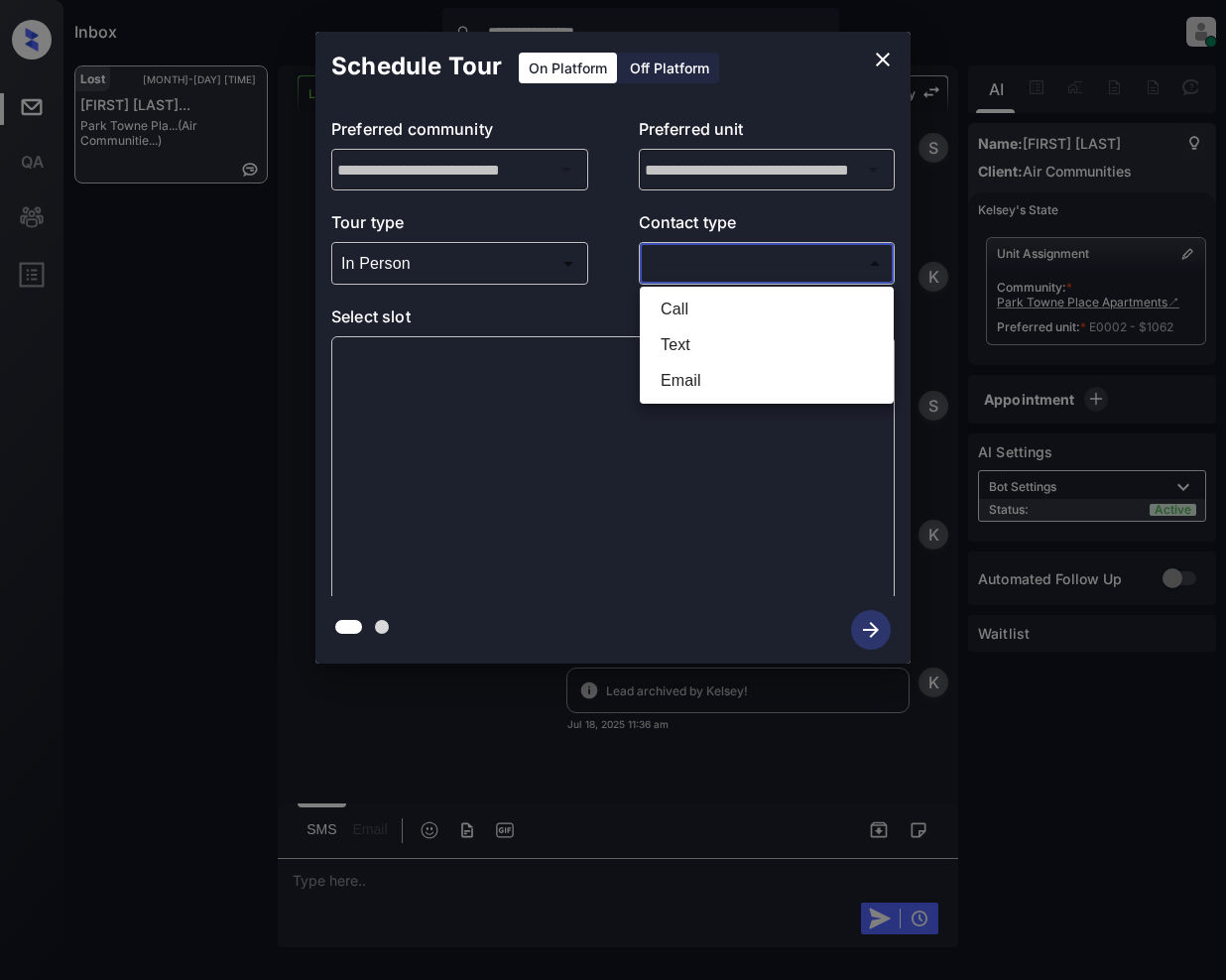 type on "****" 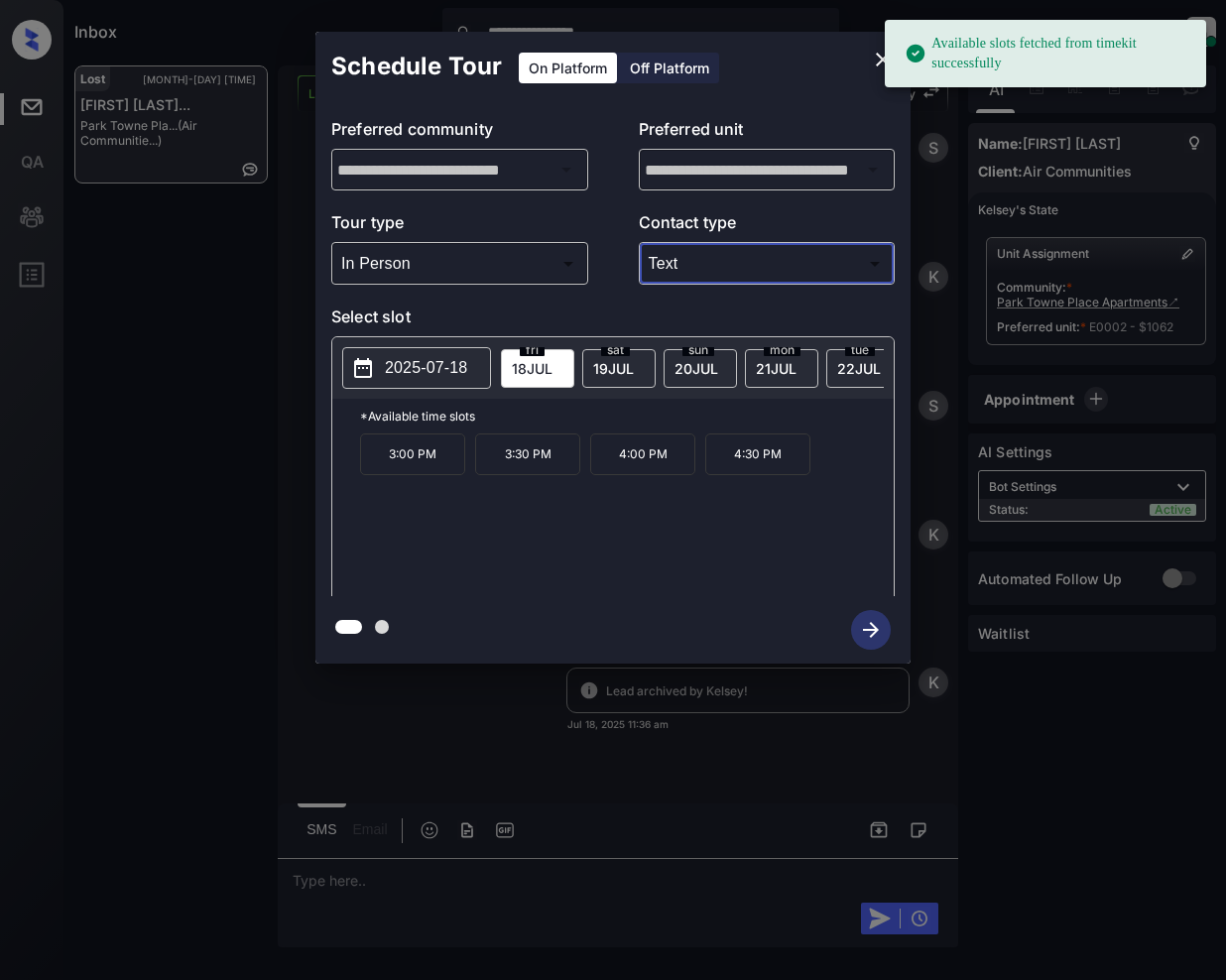 drag, startPoint x: 619, startPoint y: 363, endPoint x: 617, endPoint y: 489, distance: 126.01587 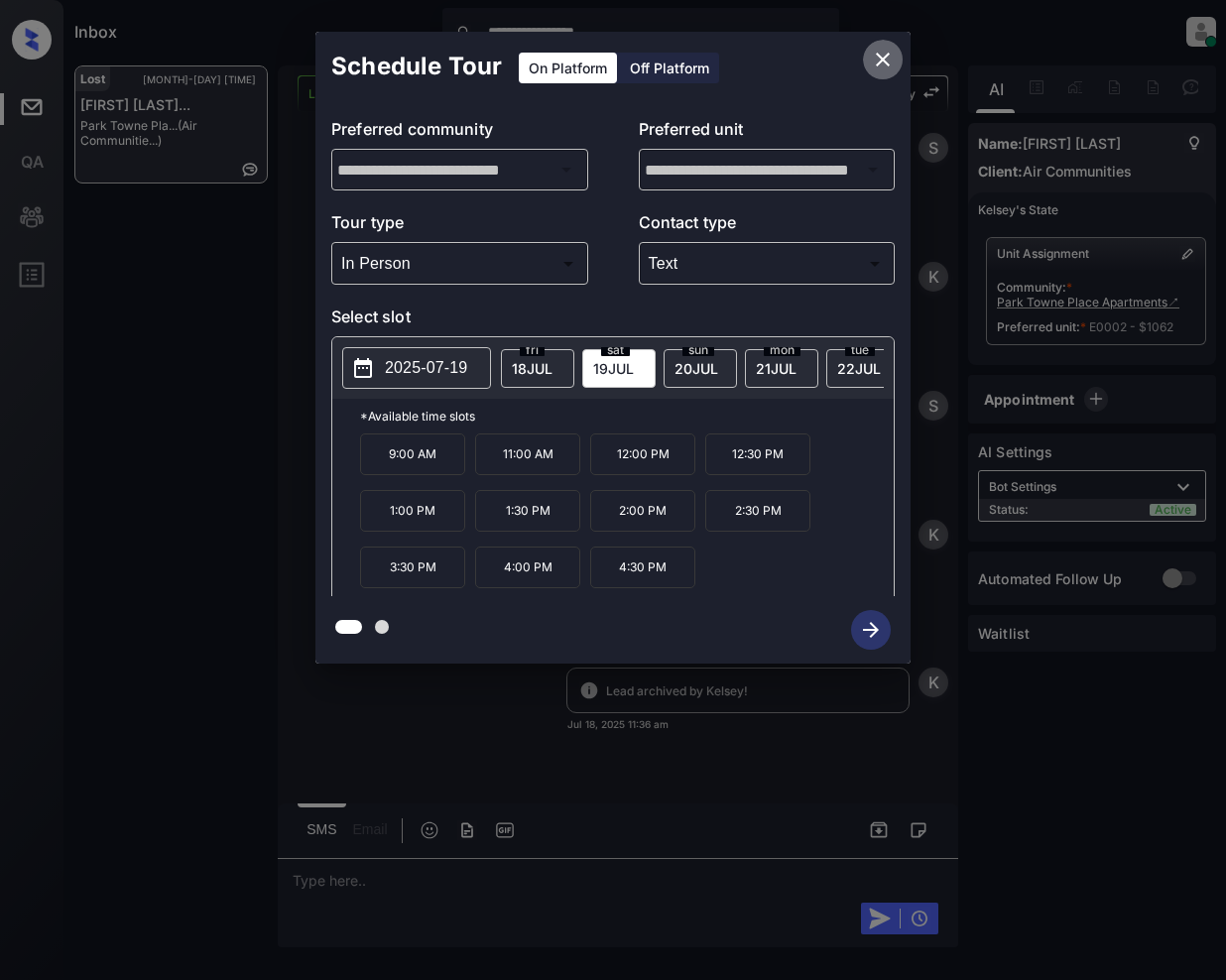 click 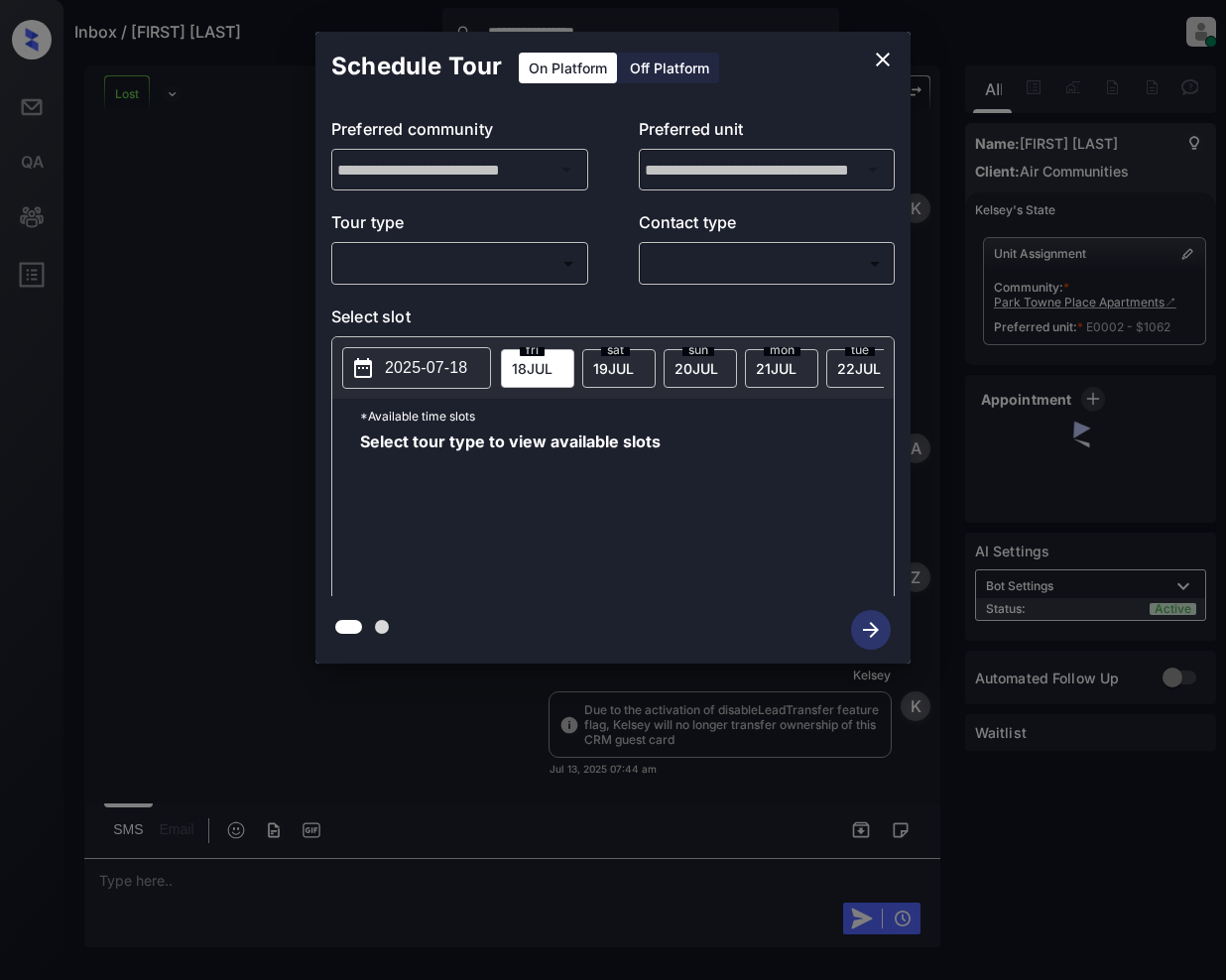scroll, scrollTop: 0, scrollLeft: 0, axis: both 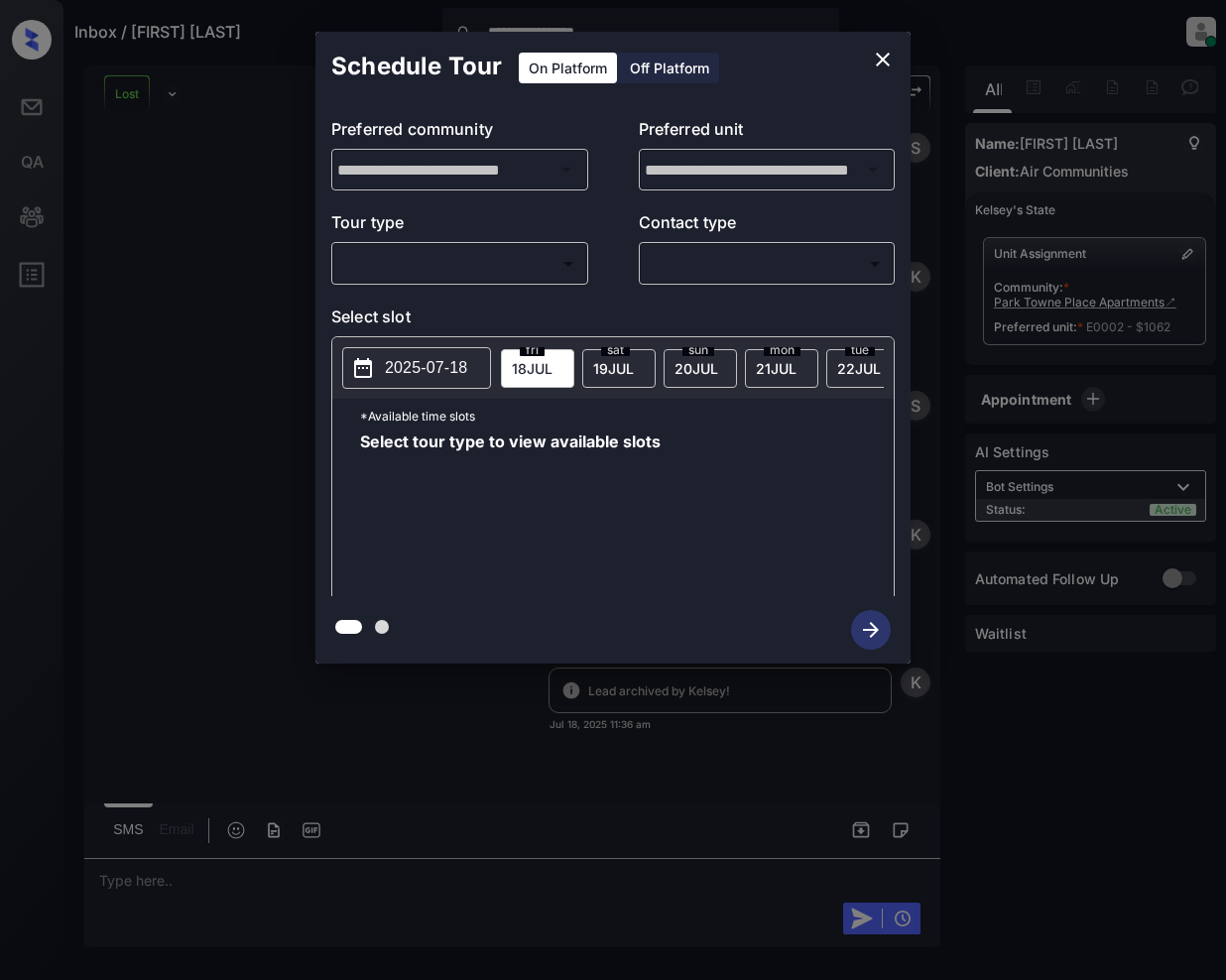 click 